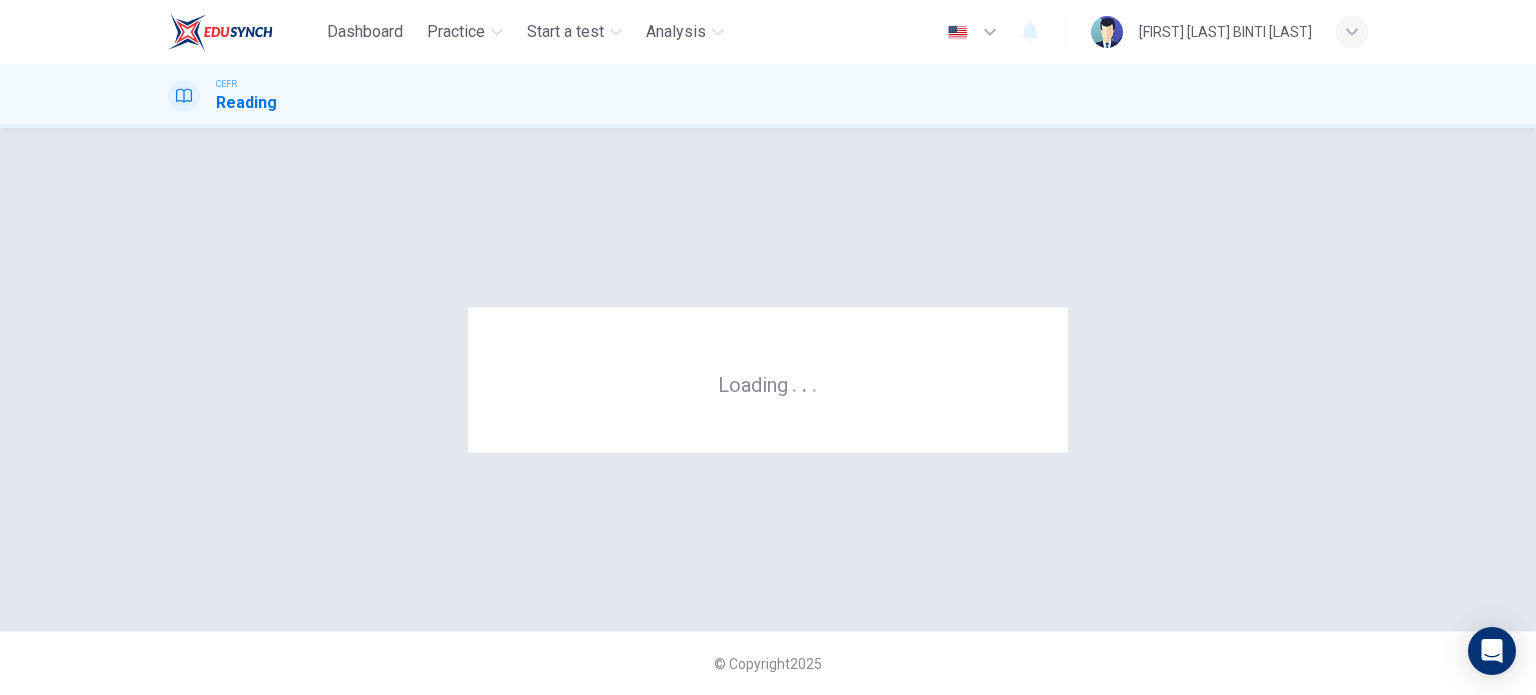 scroll, scrollTop: 0, scrollLeft: 0, axis: both 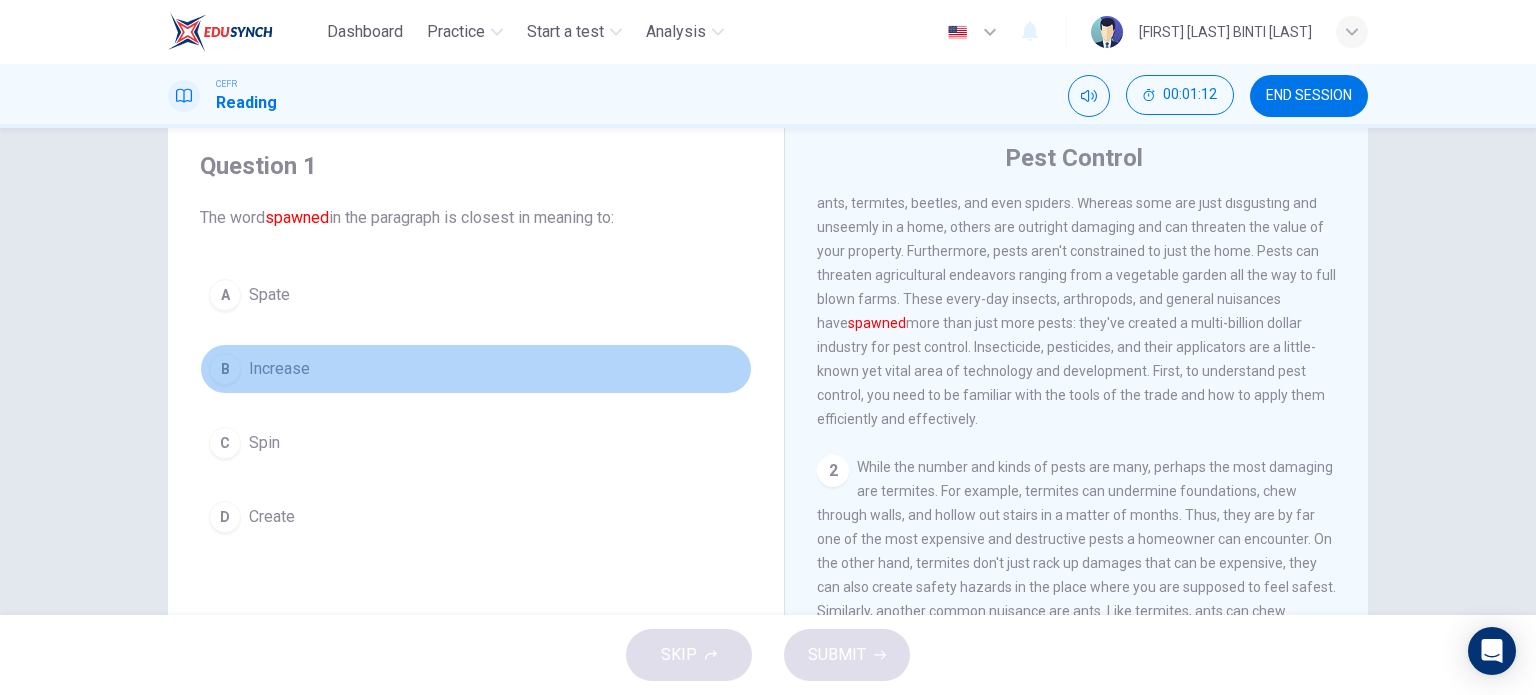 click on "B" at bounding box center (225, 295) 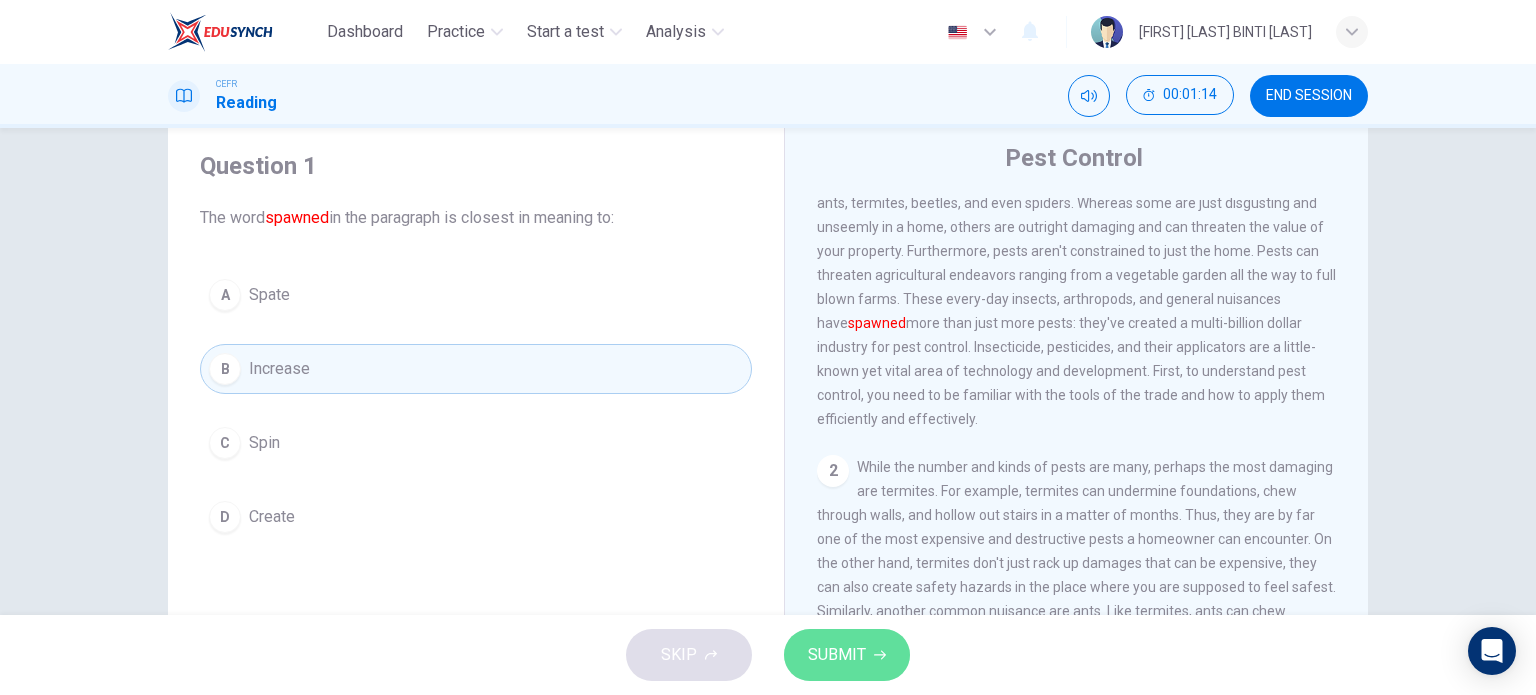 click on "SUBMIT" at bounding box center (837, 655) 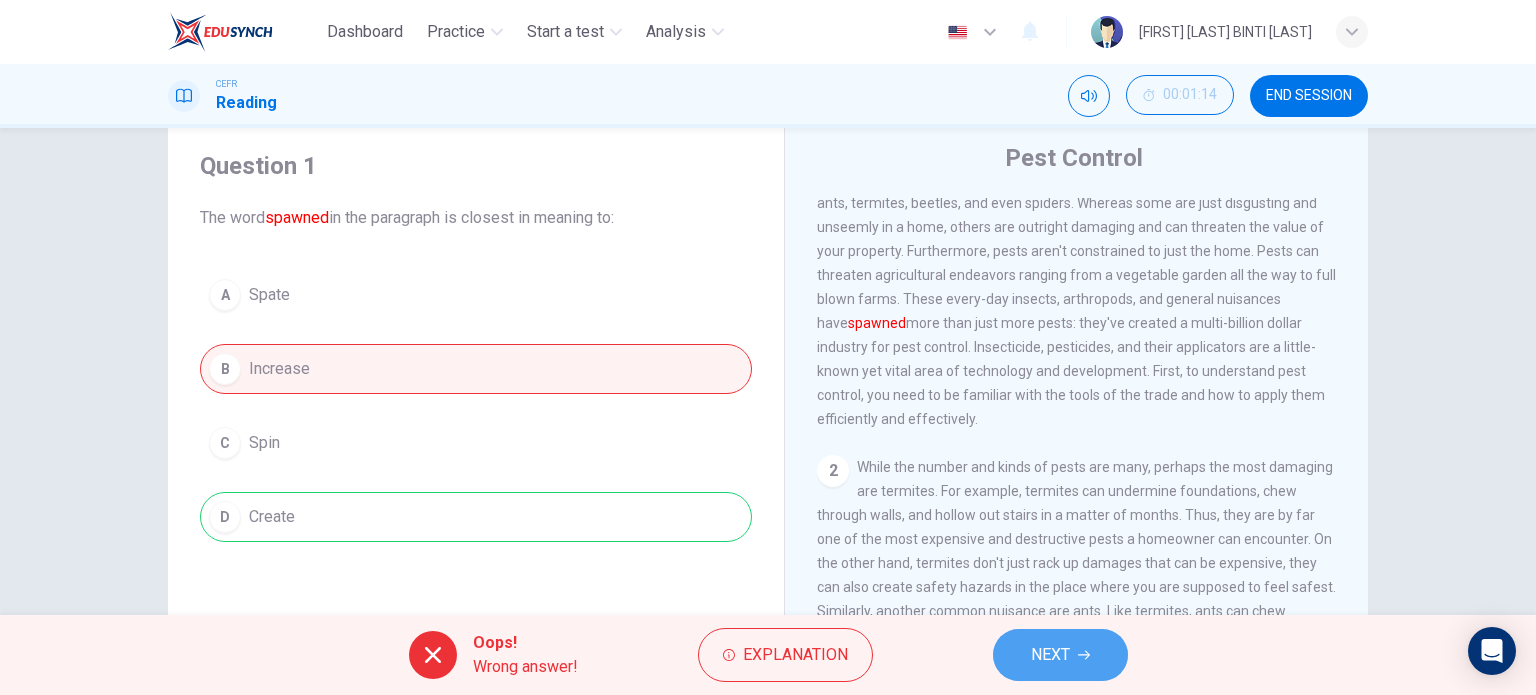 click on "NEXT" at bounding box center [1060, 655] 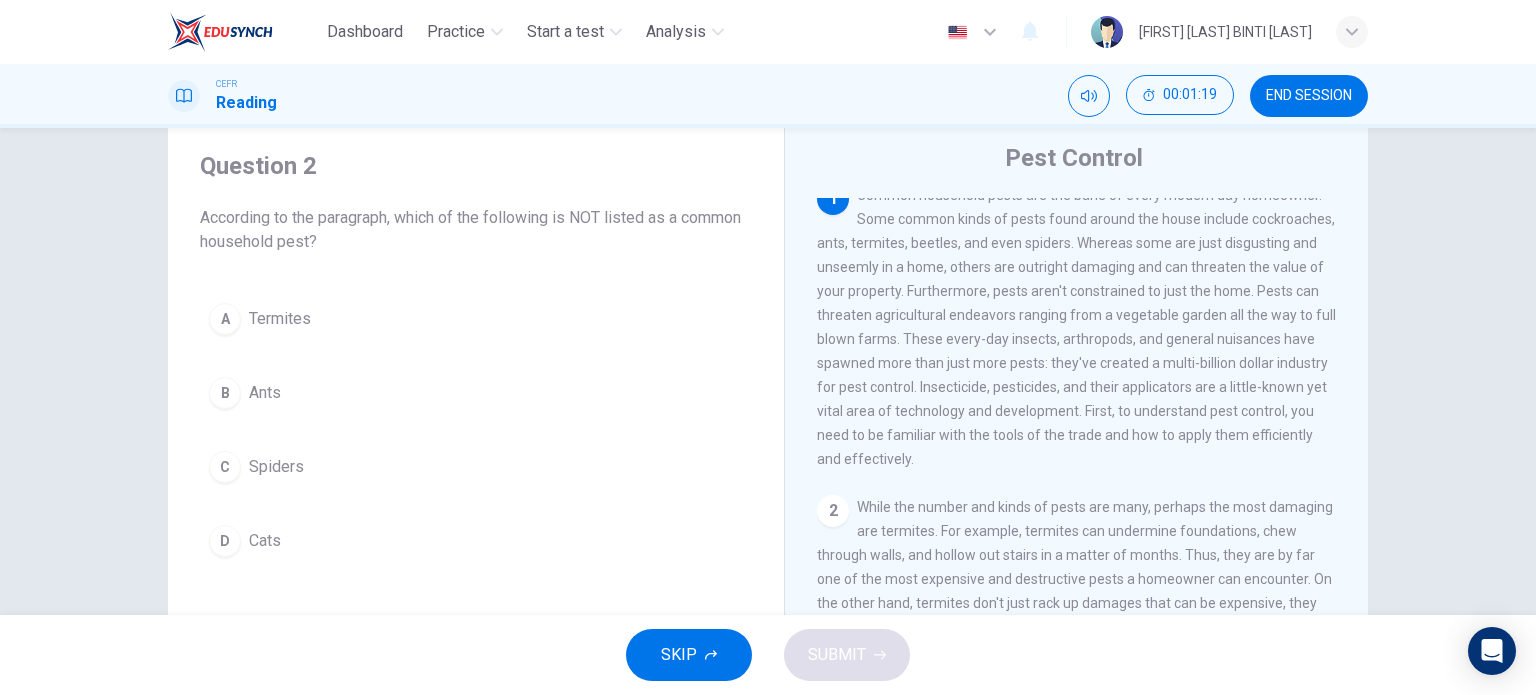 scroll, scrollTop: 0, scrollLeft: 0, axis: both 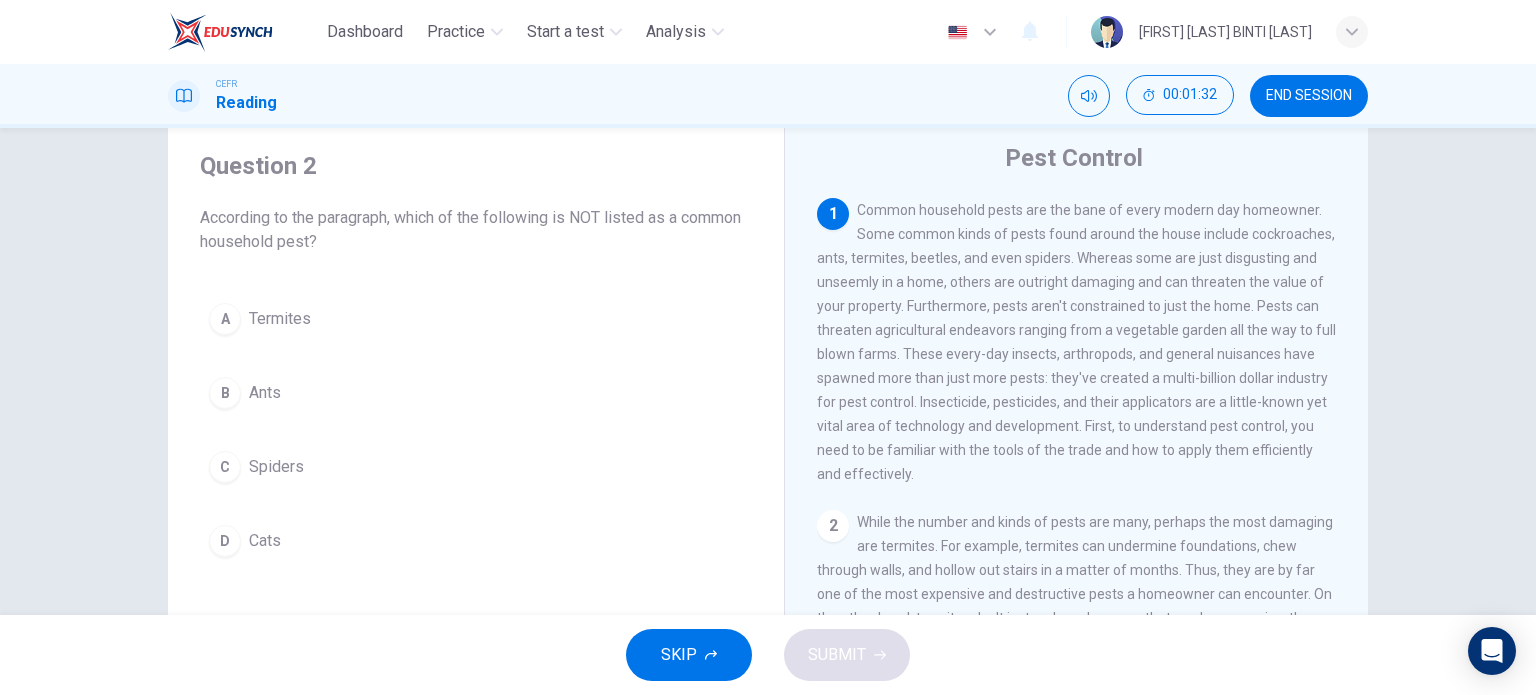 click on "D" at bounding box center (225, 319) 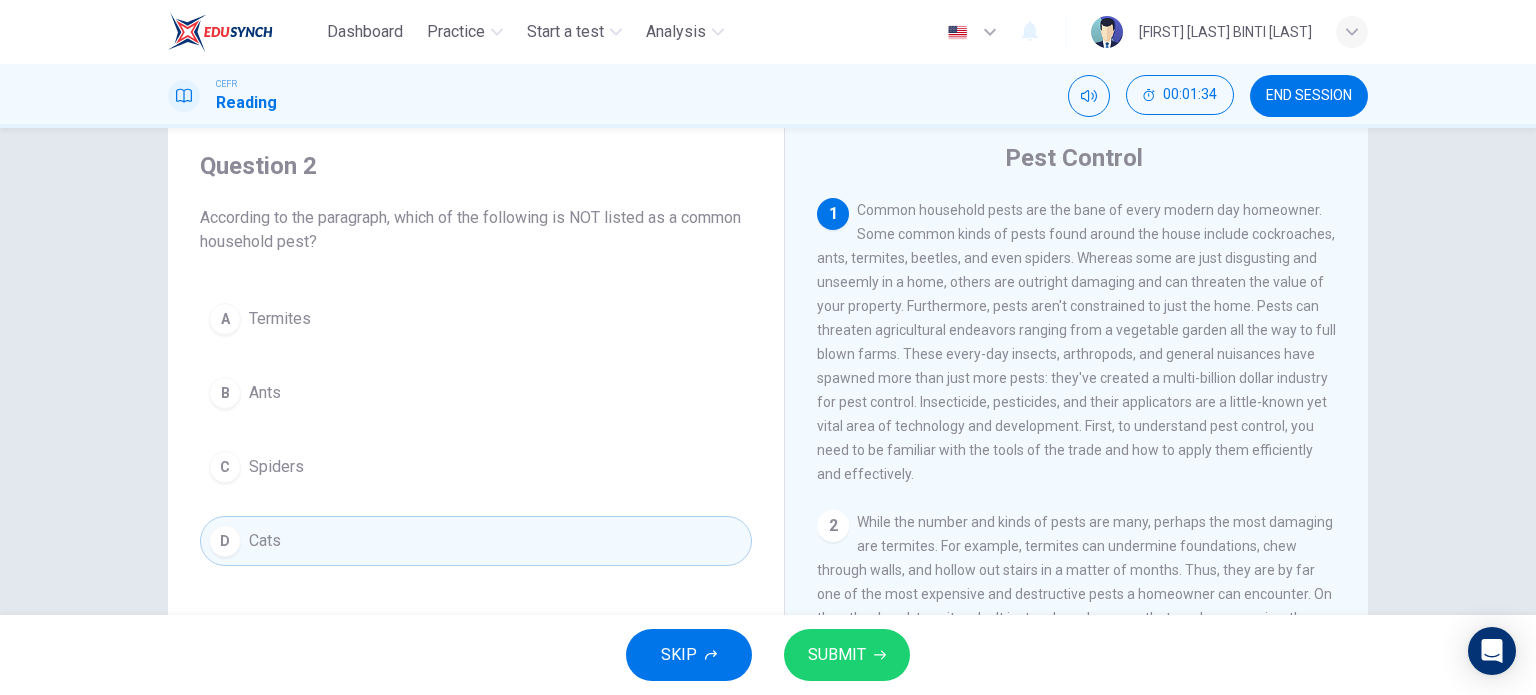 click on "SUBMIT" at bounding box center (847, 655) 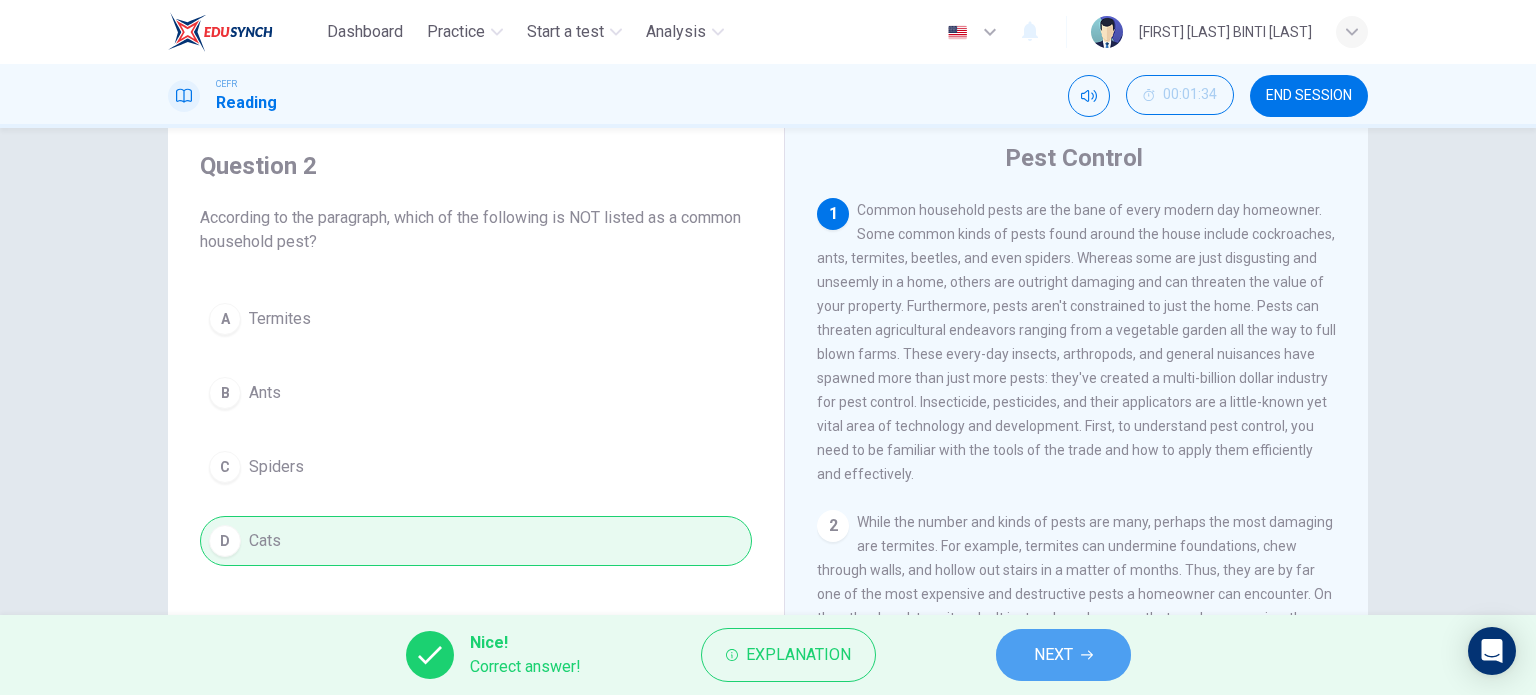 click on "NEXT" at bounding box center (1053, 655) 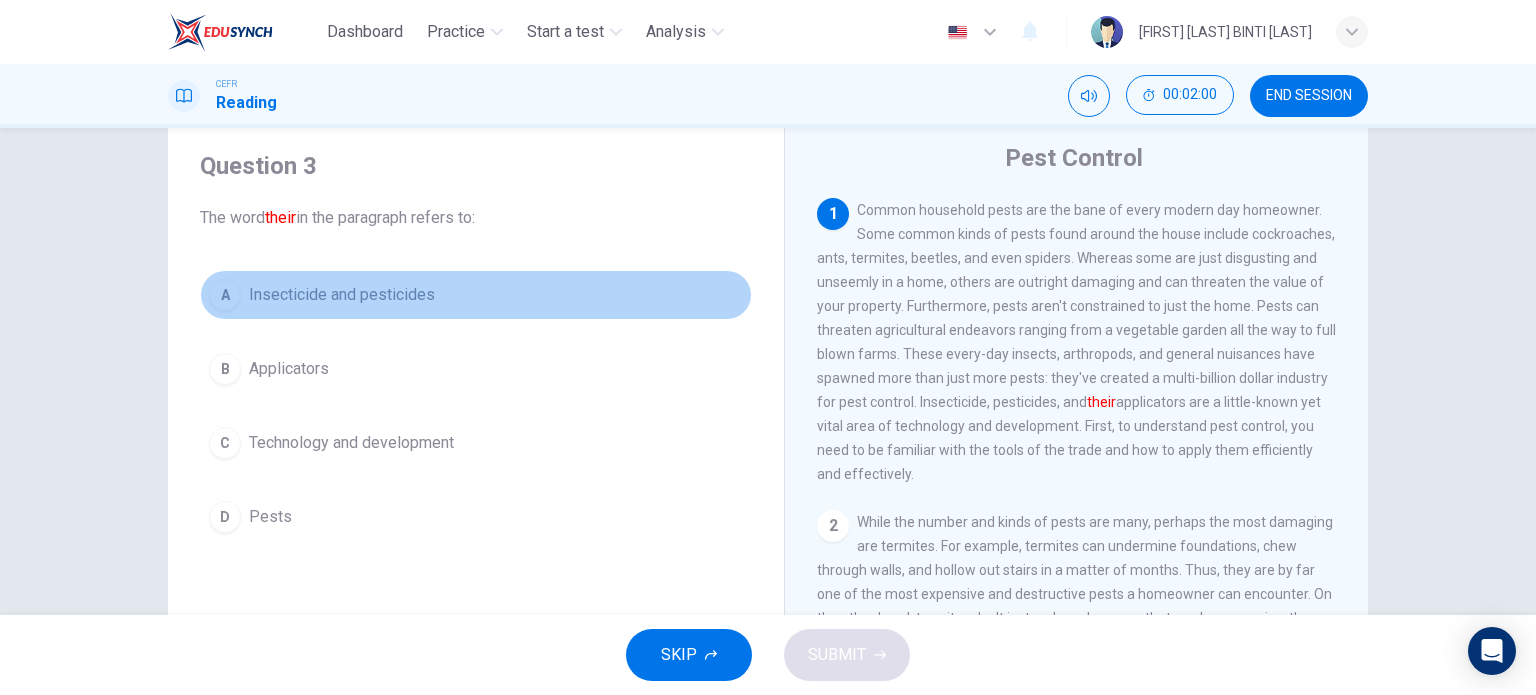 click on "A" at bounding box center [225, 295] 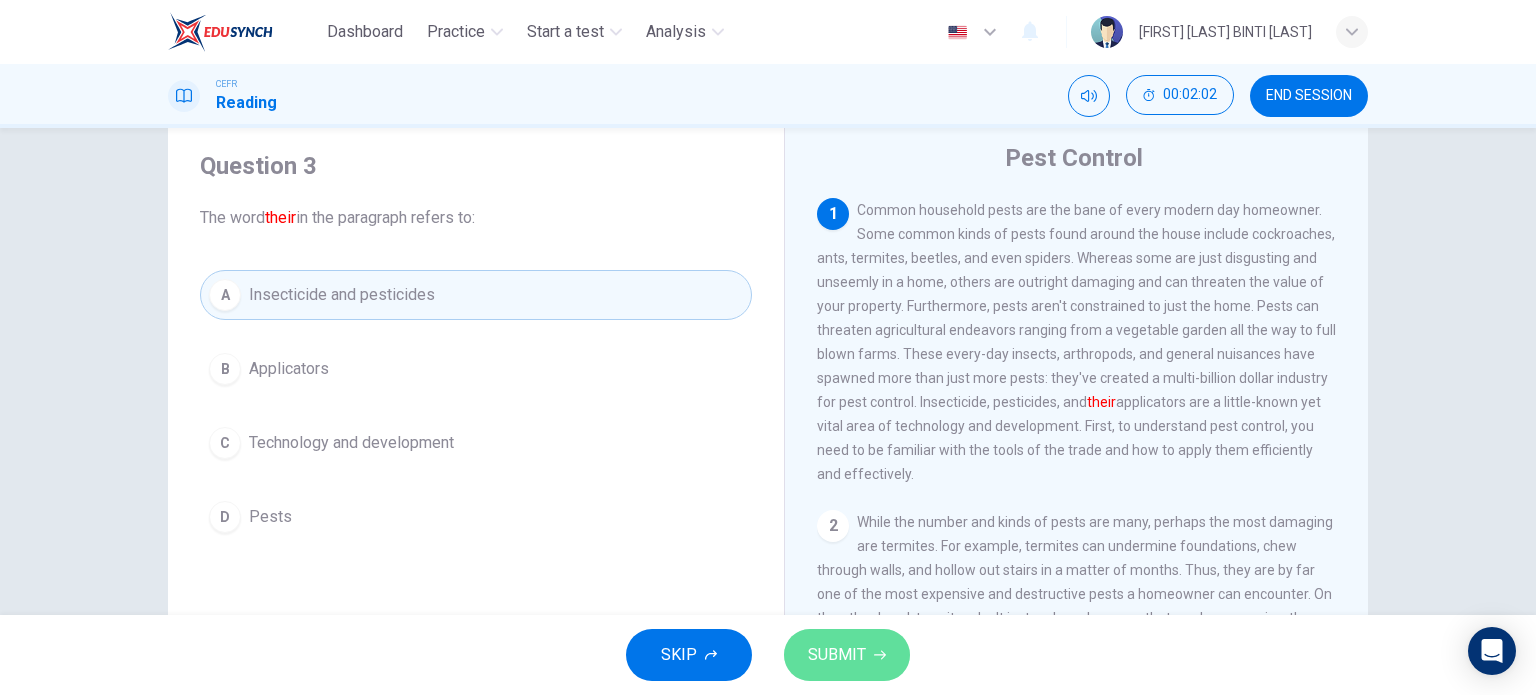 click on "SUBMIT" at bounding box center [847, 655] 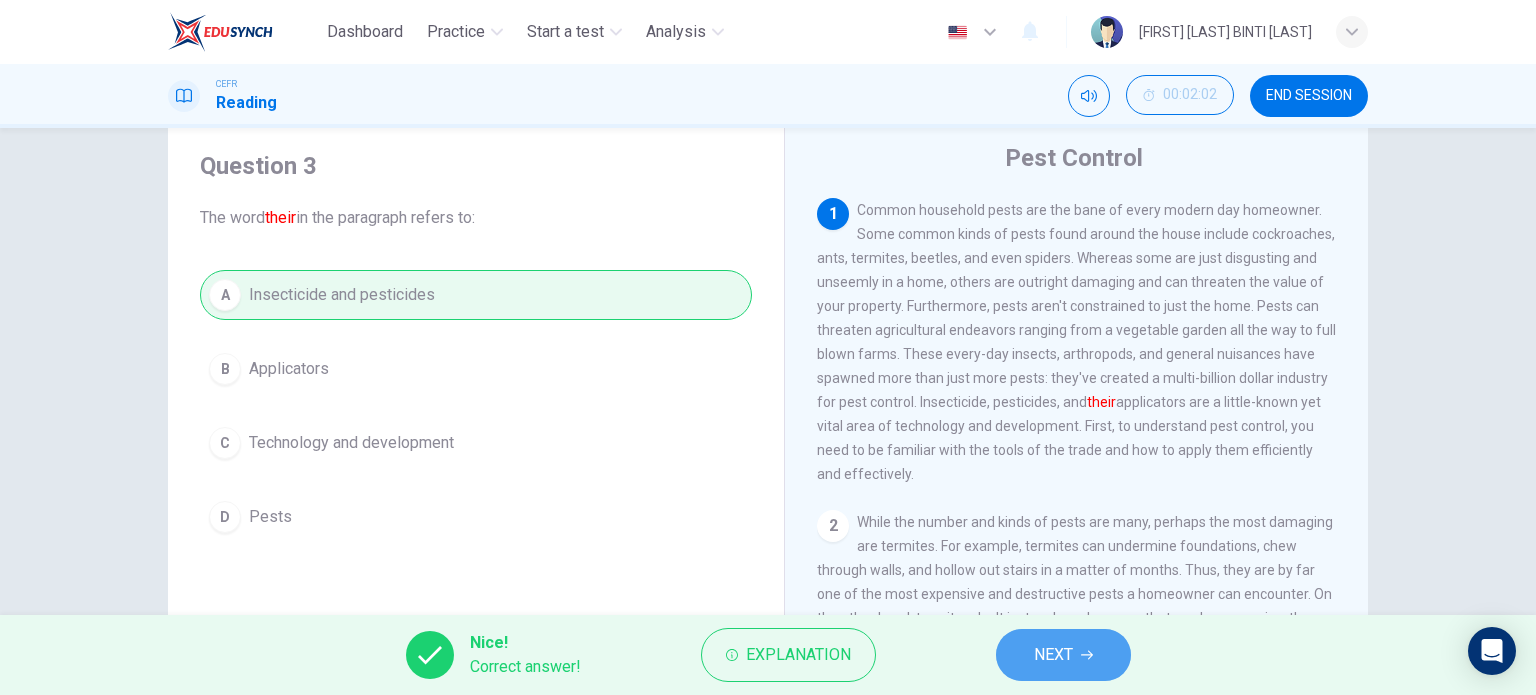 click on "NEXT" at bounding box center (1063, 655) 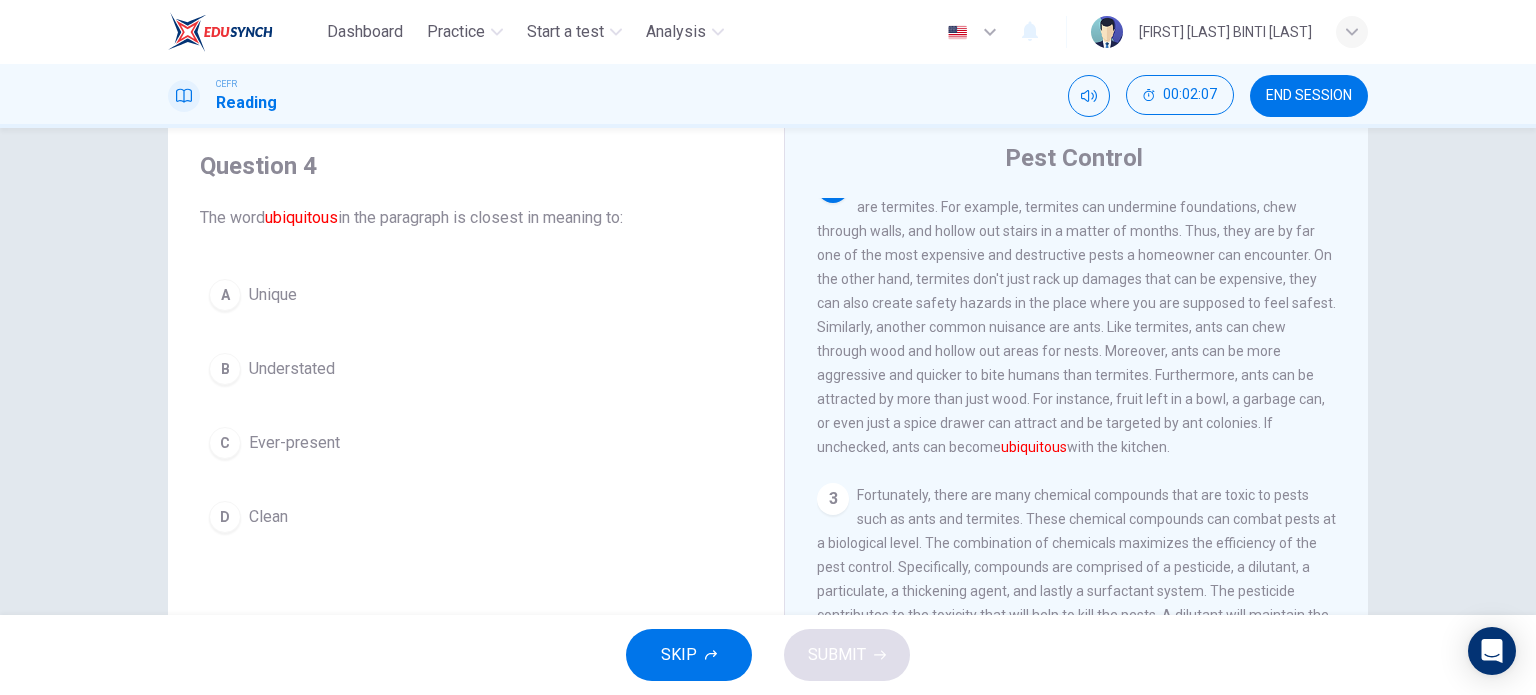 scroll, scrollTop: 339, scrollLeft: 0, axis: vertical 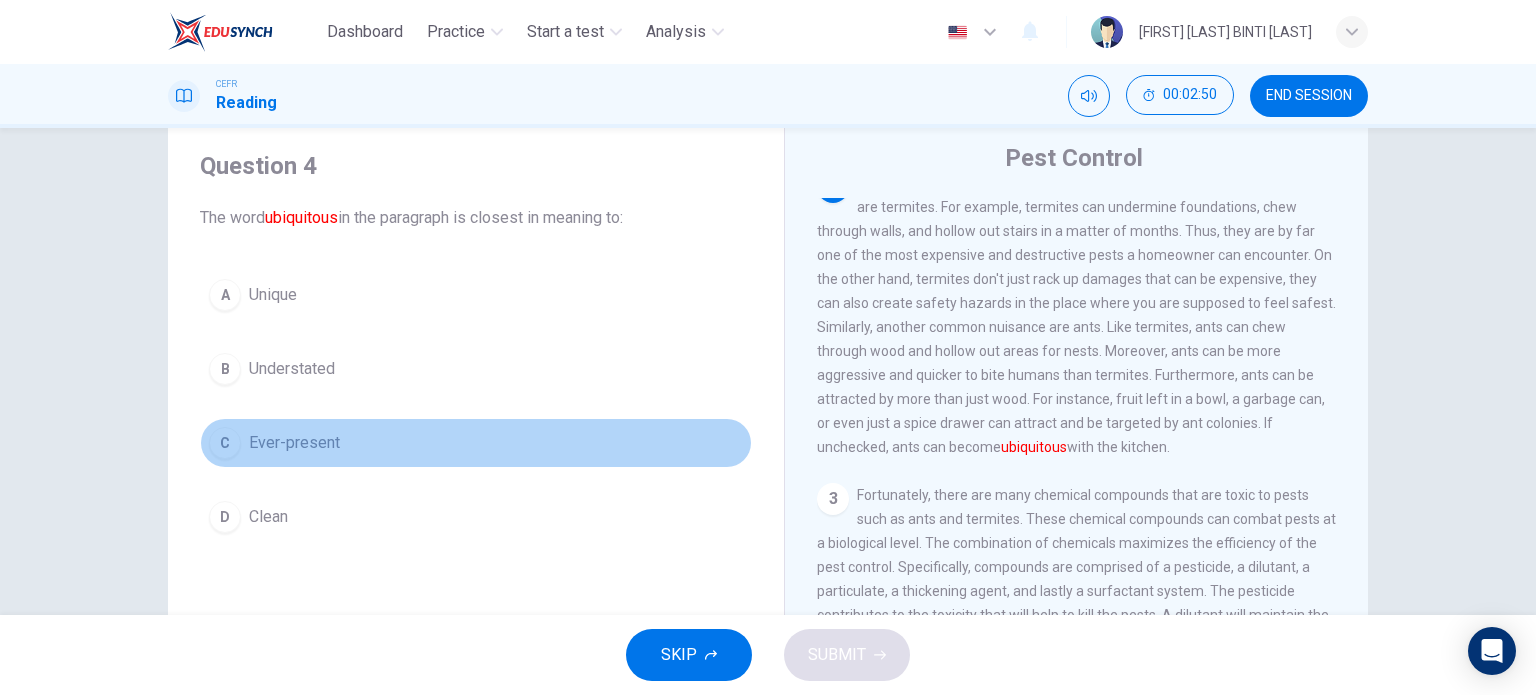 click on "Ever-present" at bounding box center (273, 295) 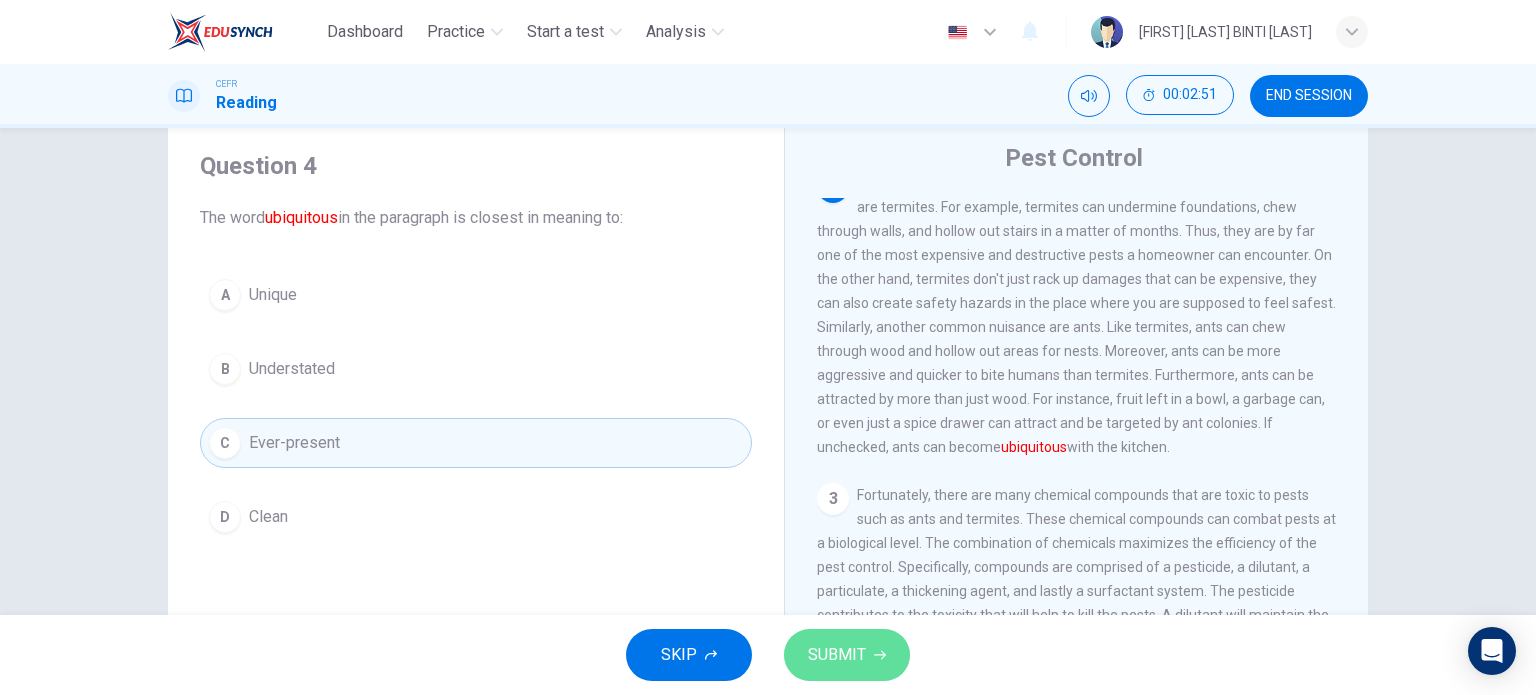 click on "SUBMIT" at bounding box center (837, 655) 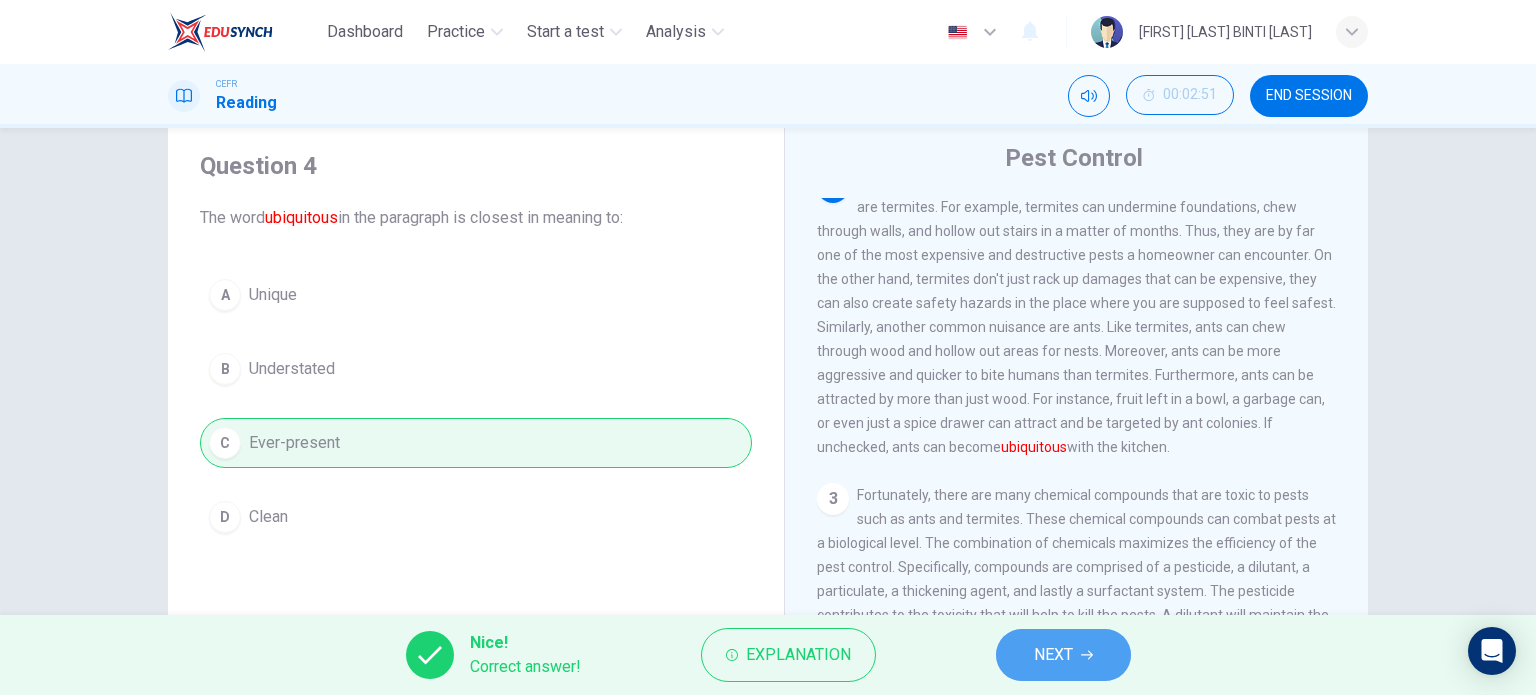 click on "NEXT" at bounding box center (1053, 655) 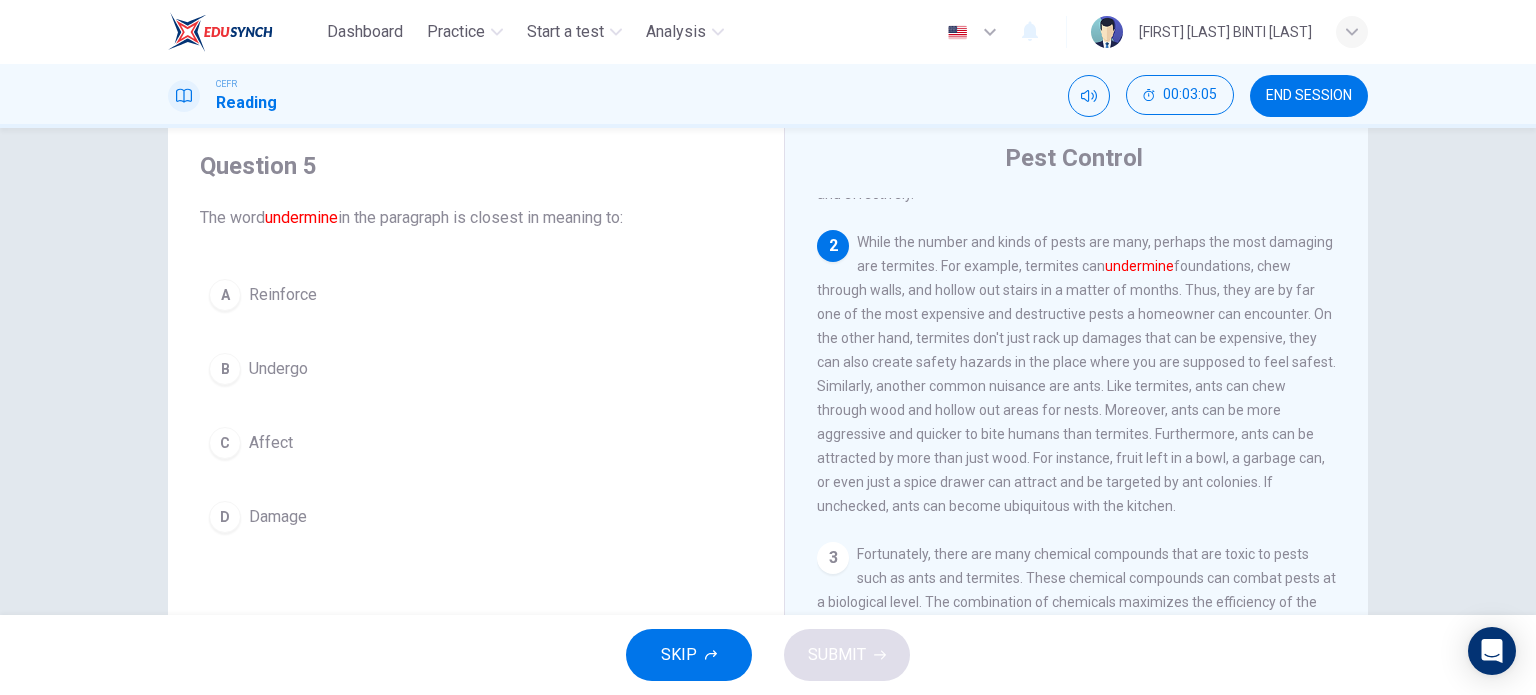 scroll, scrollTop: 282, scrollLeft: 0, axis: vertical 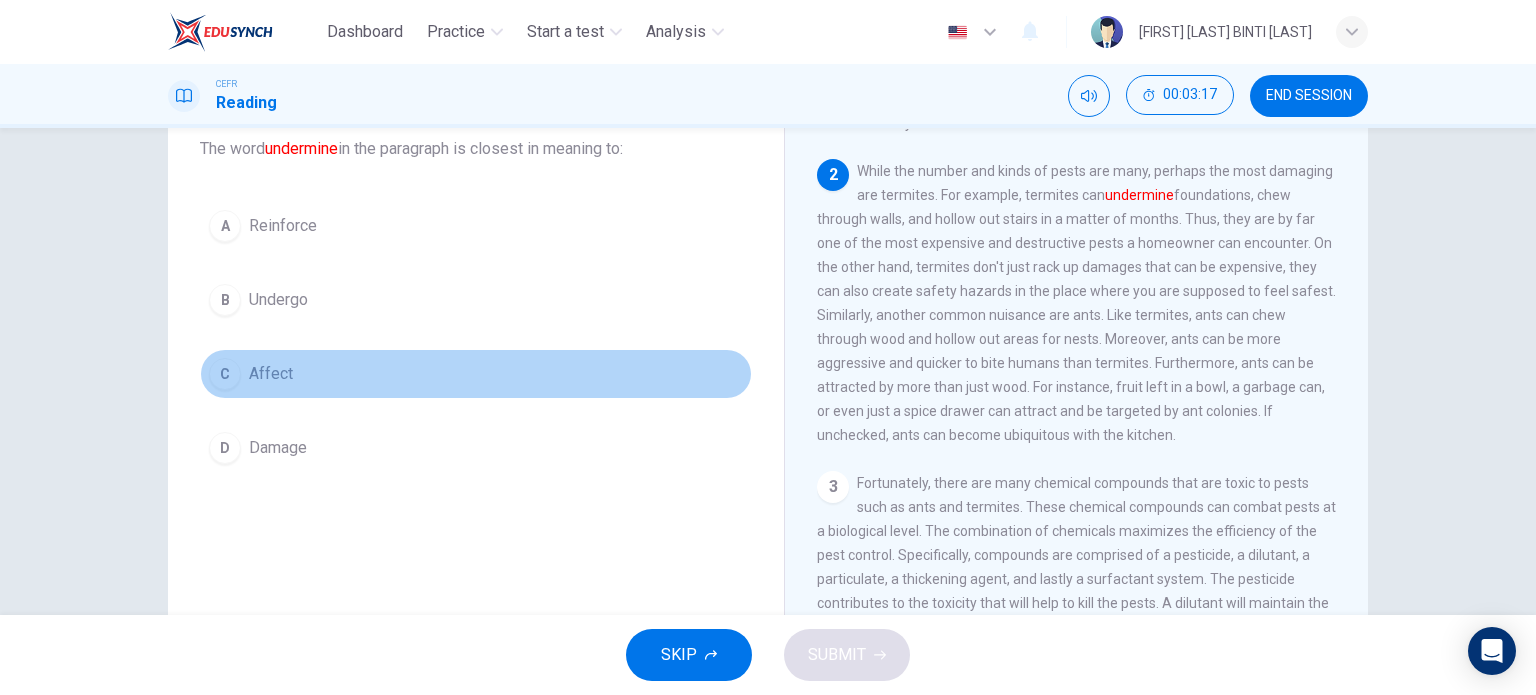 click on "C Affect" at bounding box center [476, 374] 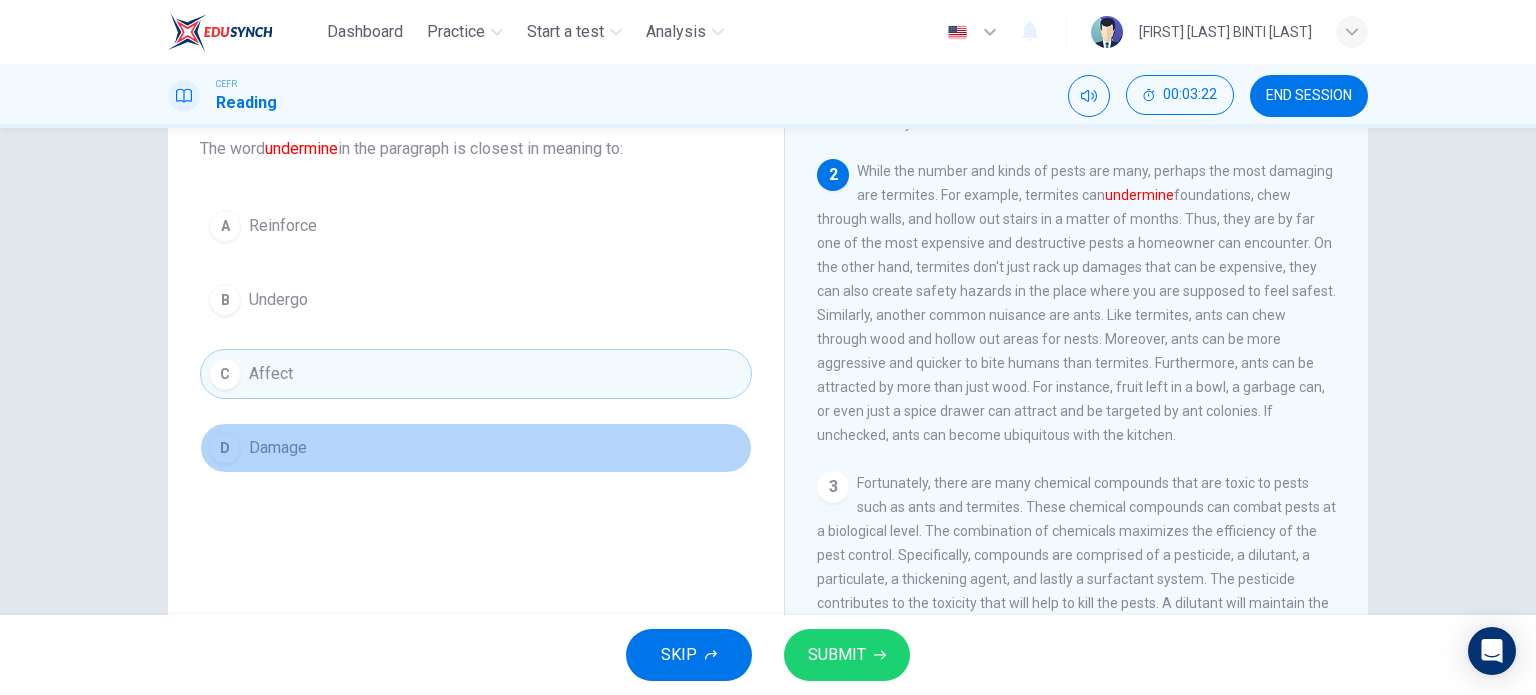 click on "D Damage" at bounding box center (476, 448) 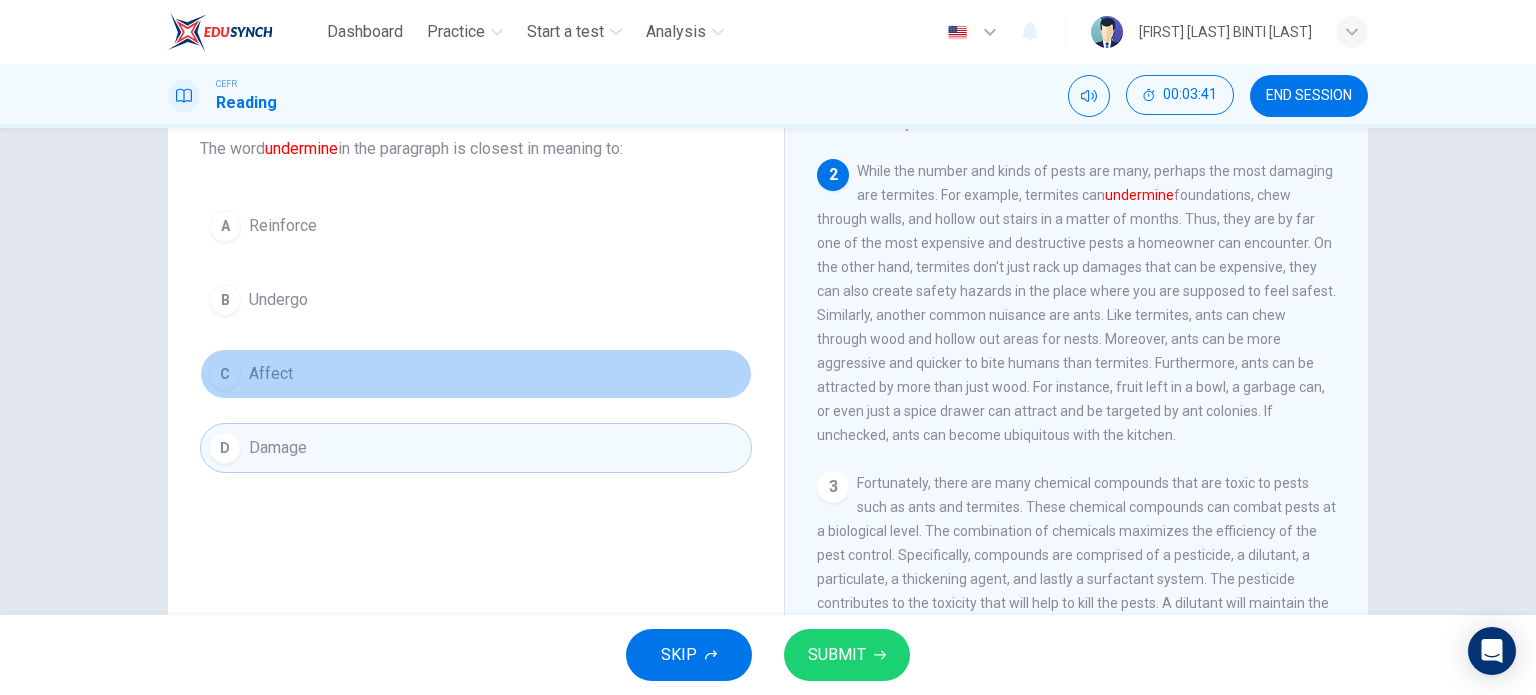 click on "C Affect" at bounding box center (476, 374) 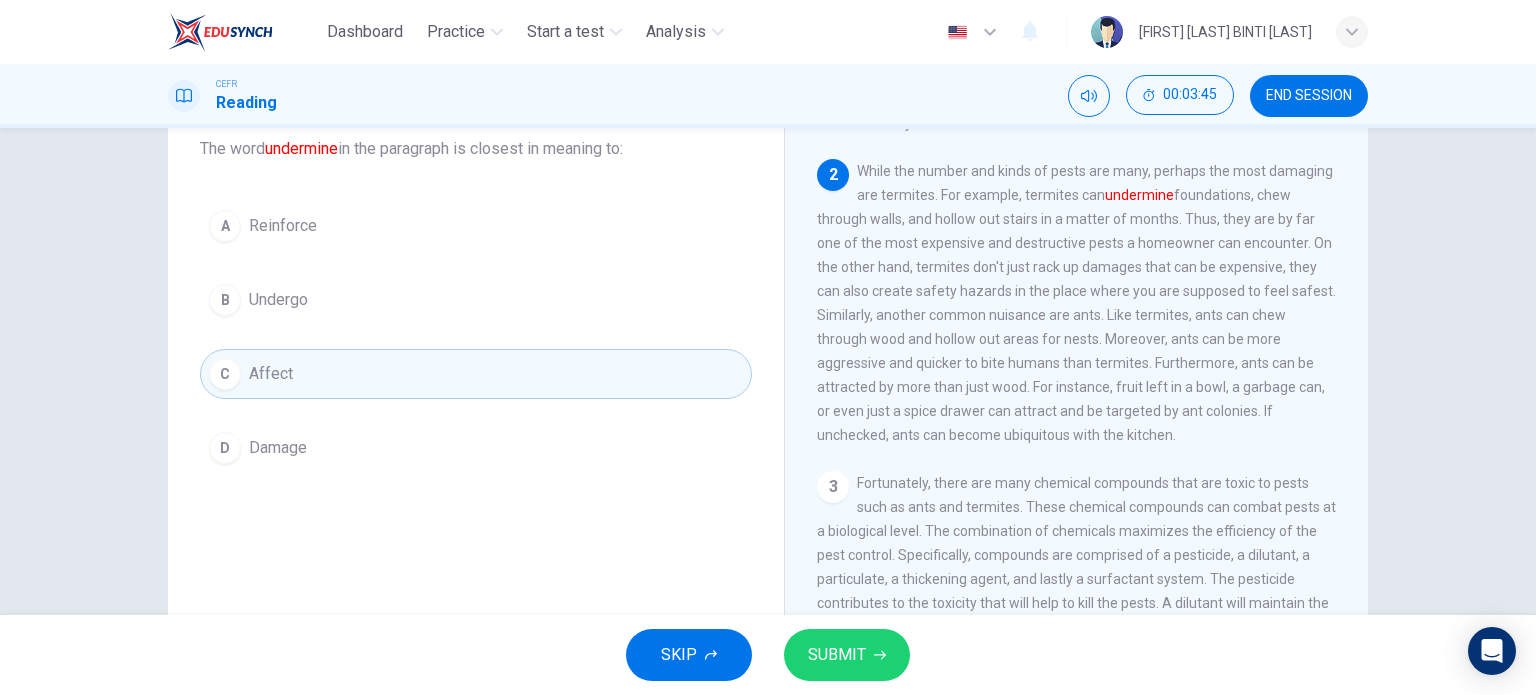click on "The word  undermine  in the paragraph is closest in meaning to:" at bounding box center (476, 149) 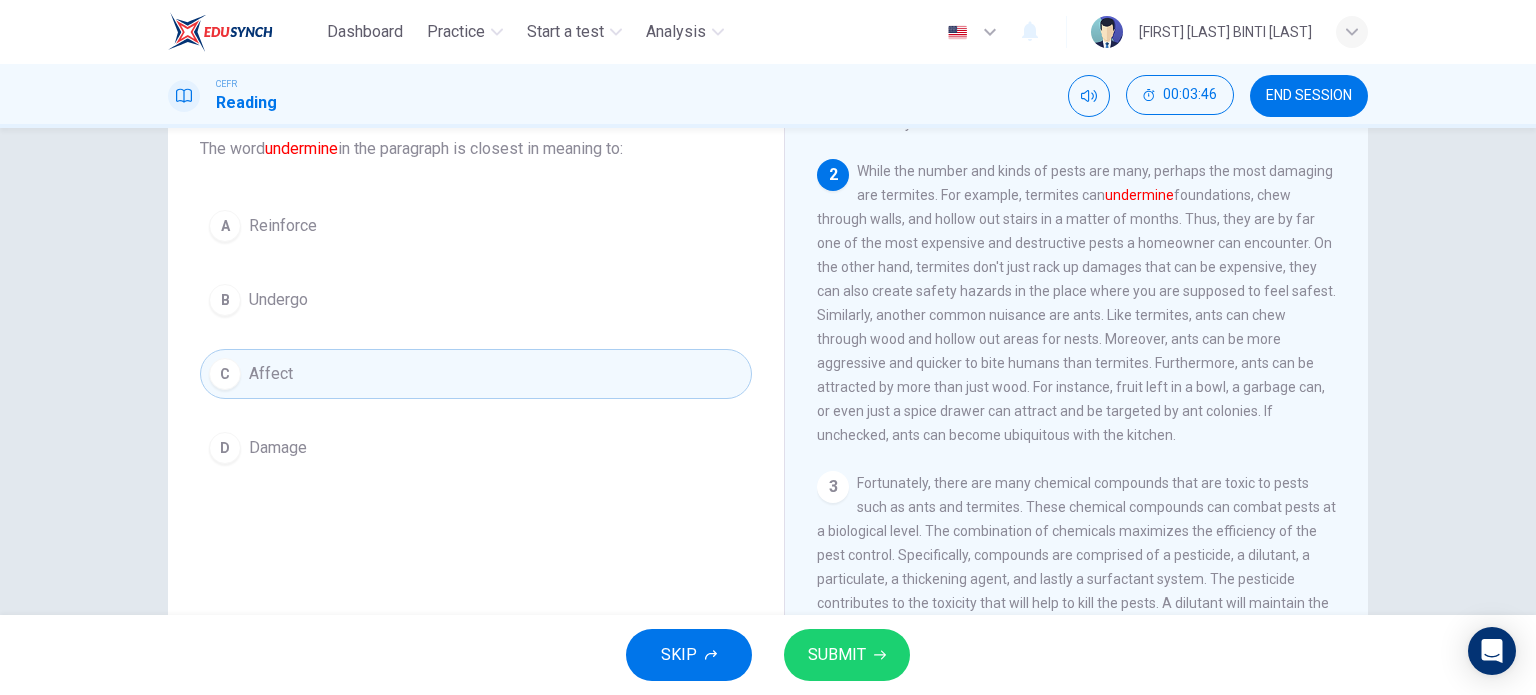 drag, startPoint x: 200, startPoint y: 145, endPoint x: 392, endPoint y: 243, distance: 215.56438 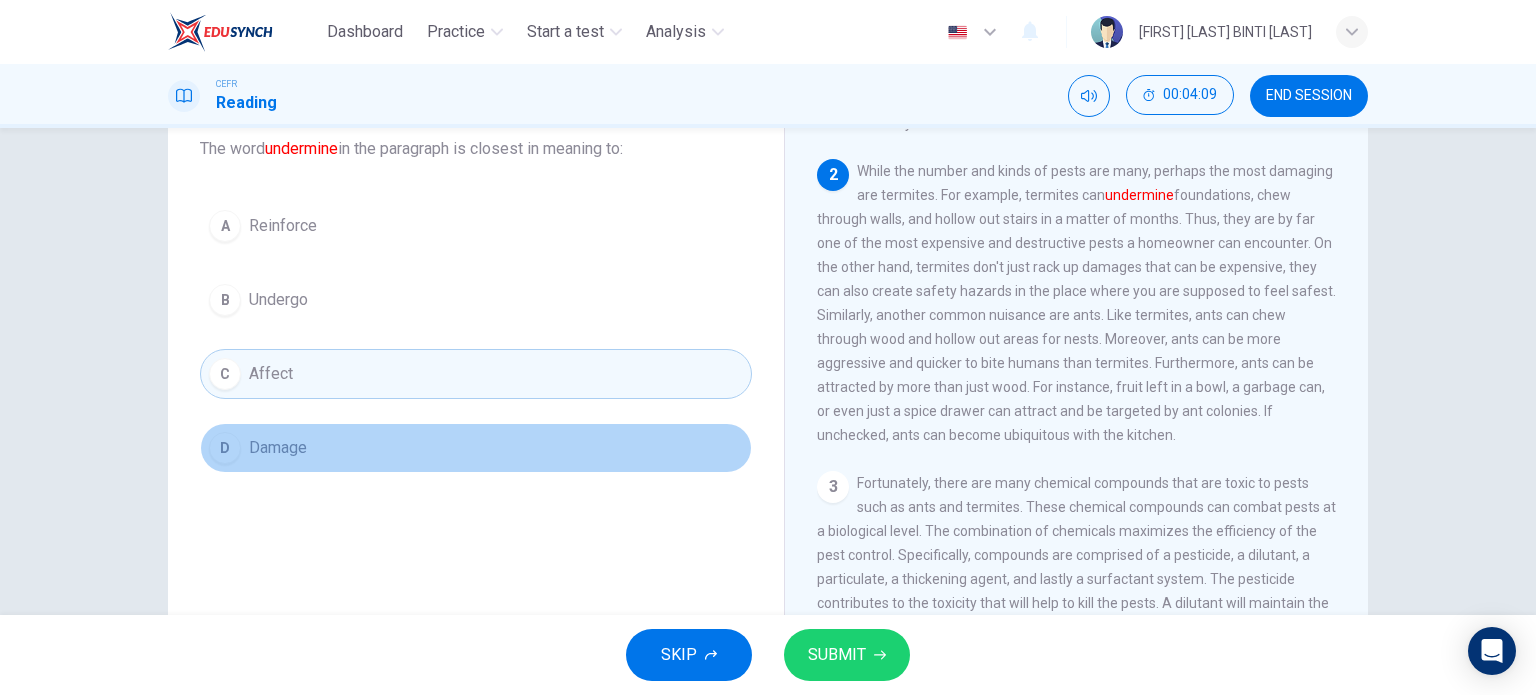 click on "D Damage" at bounding box center (476, 448) 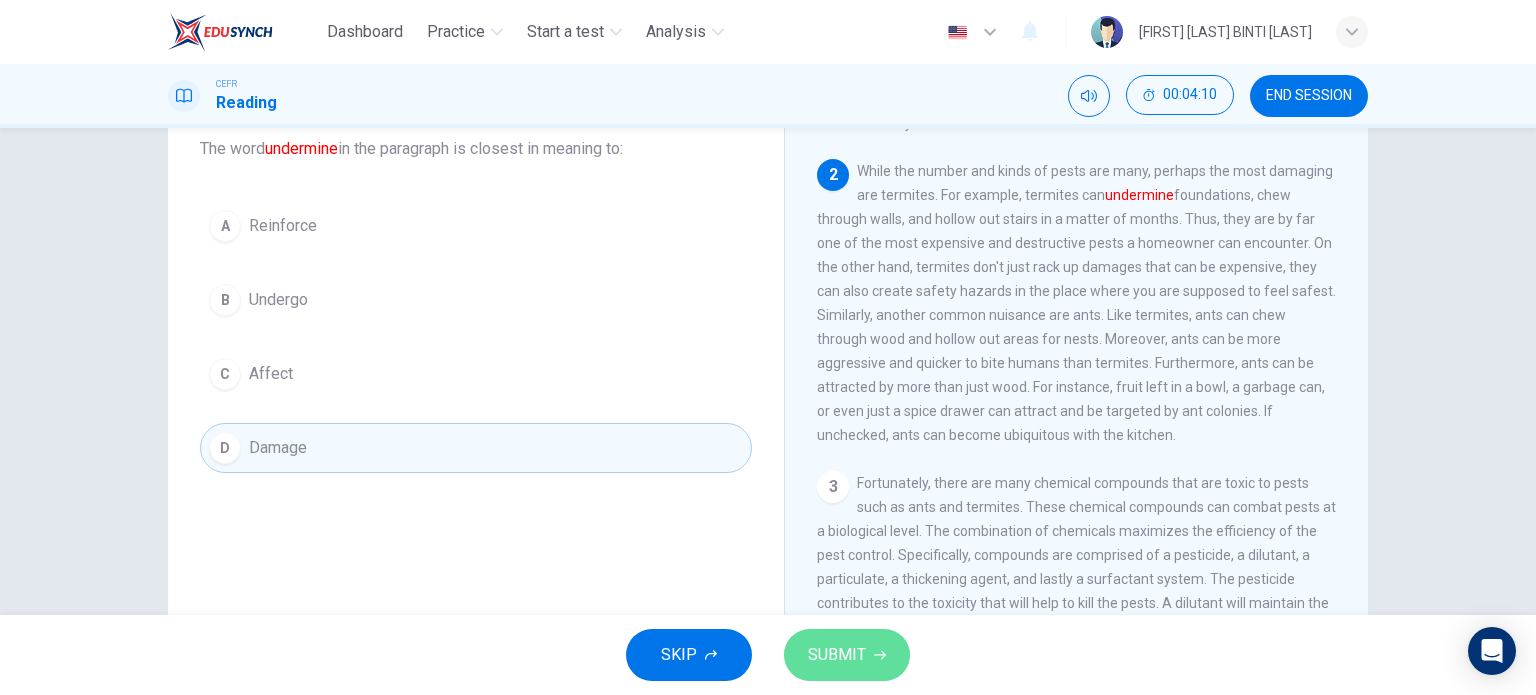 click on "SUBMIT" at bounding box center (837, 655) 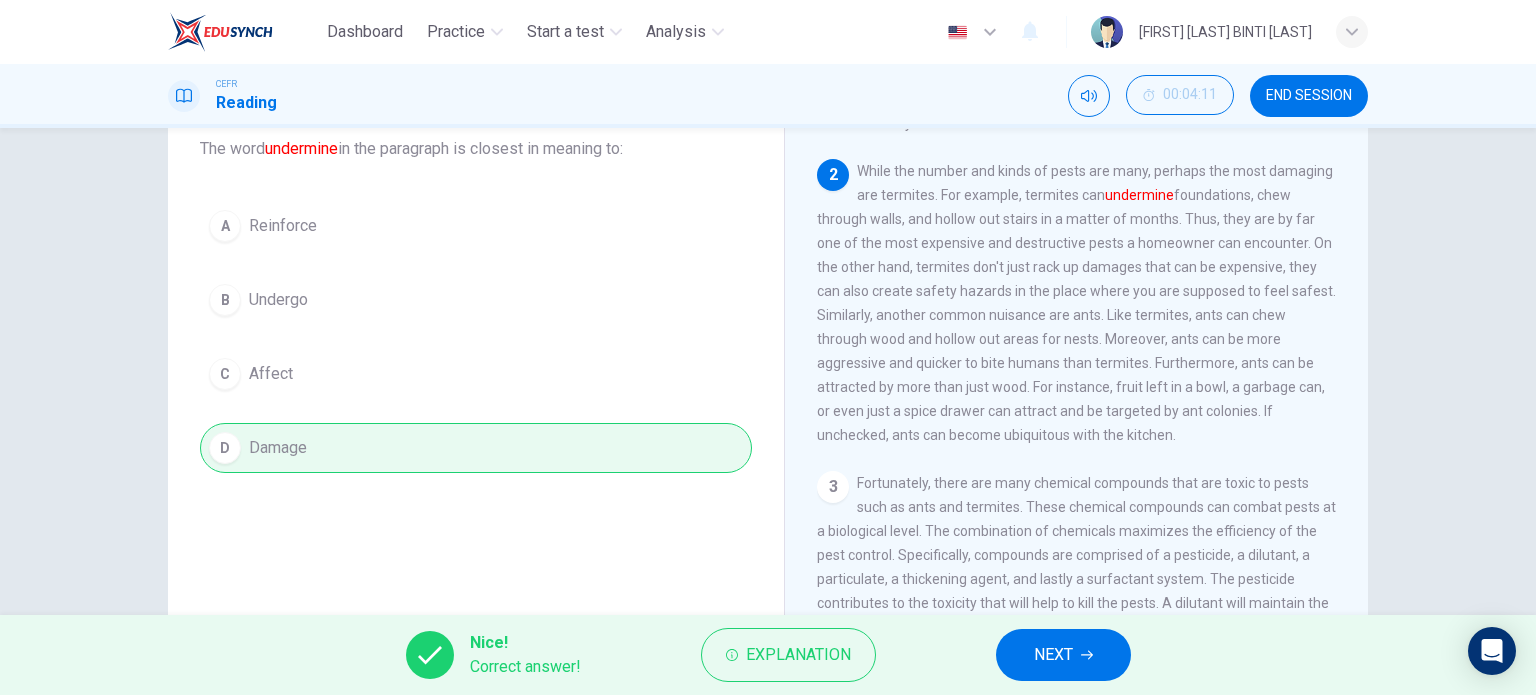 click on "NEXT" at bounding box center (1053, 655) 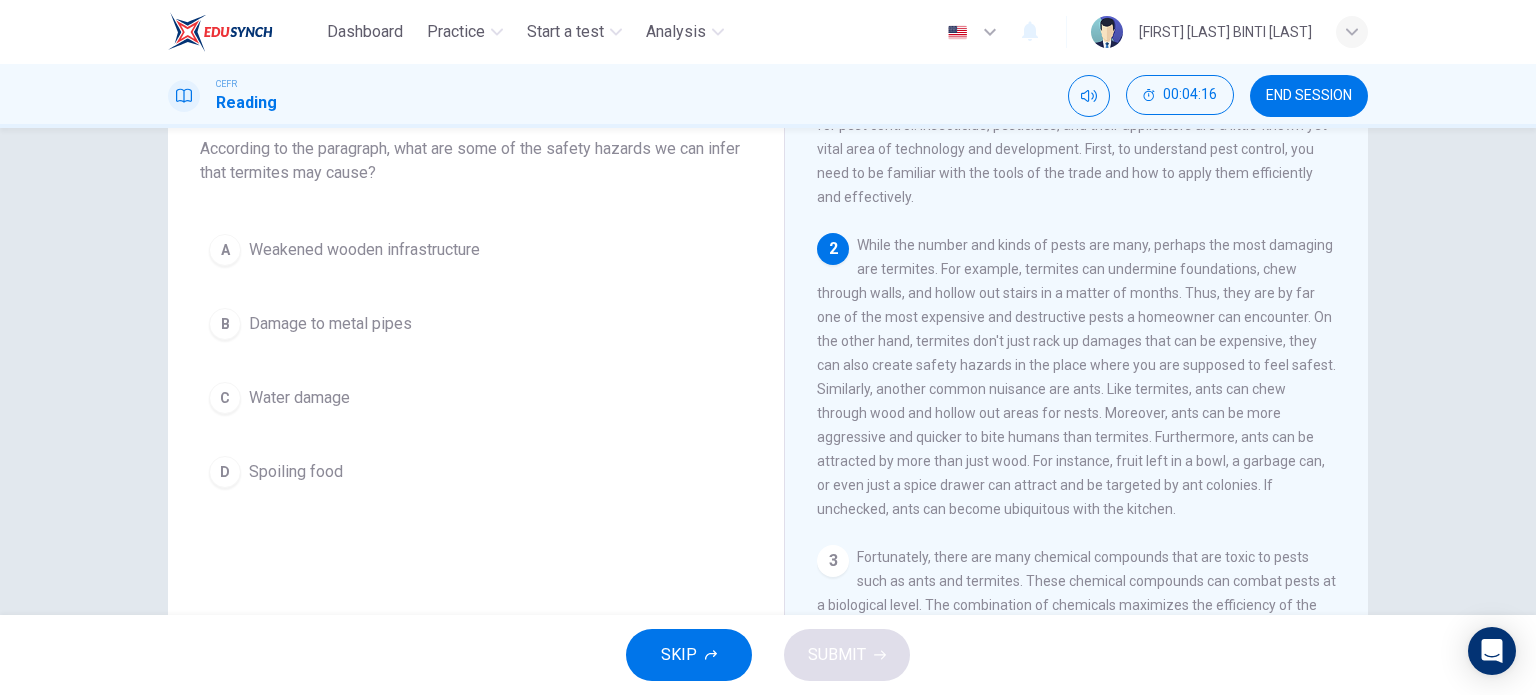 scroll, scrollTop: 283, scrollLeft: 0, axis: vertical 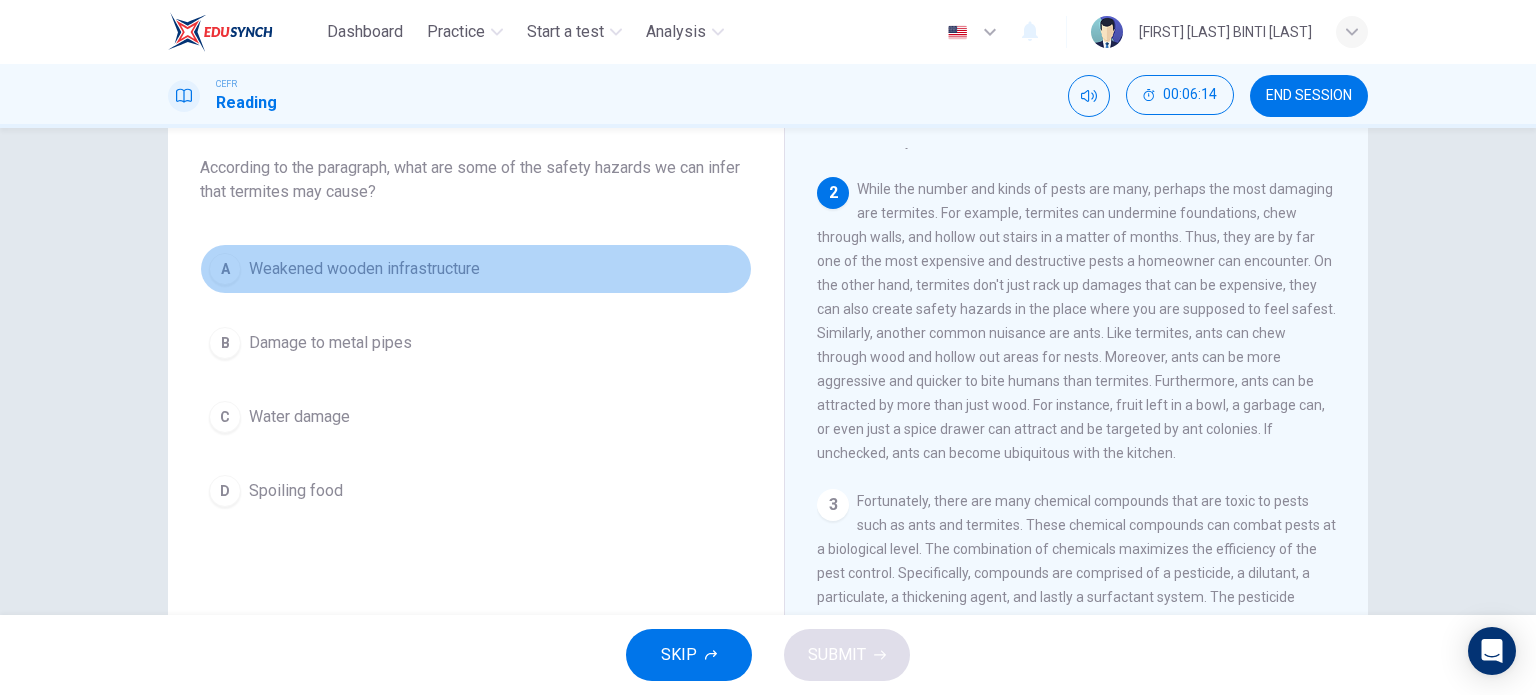click on "Weakened wooden infrastructure" at bounding box center (364, 269) 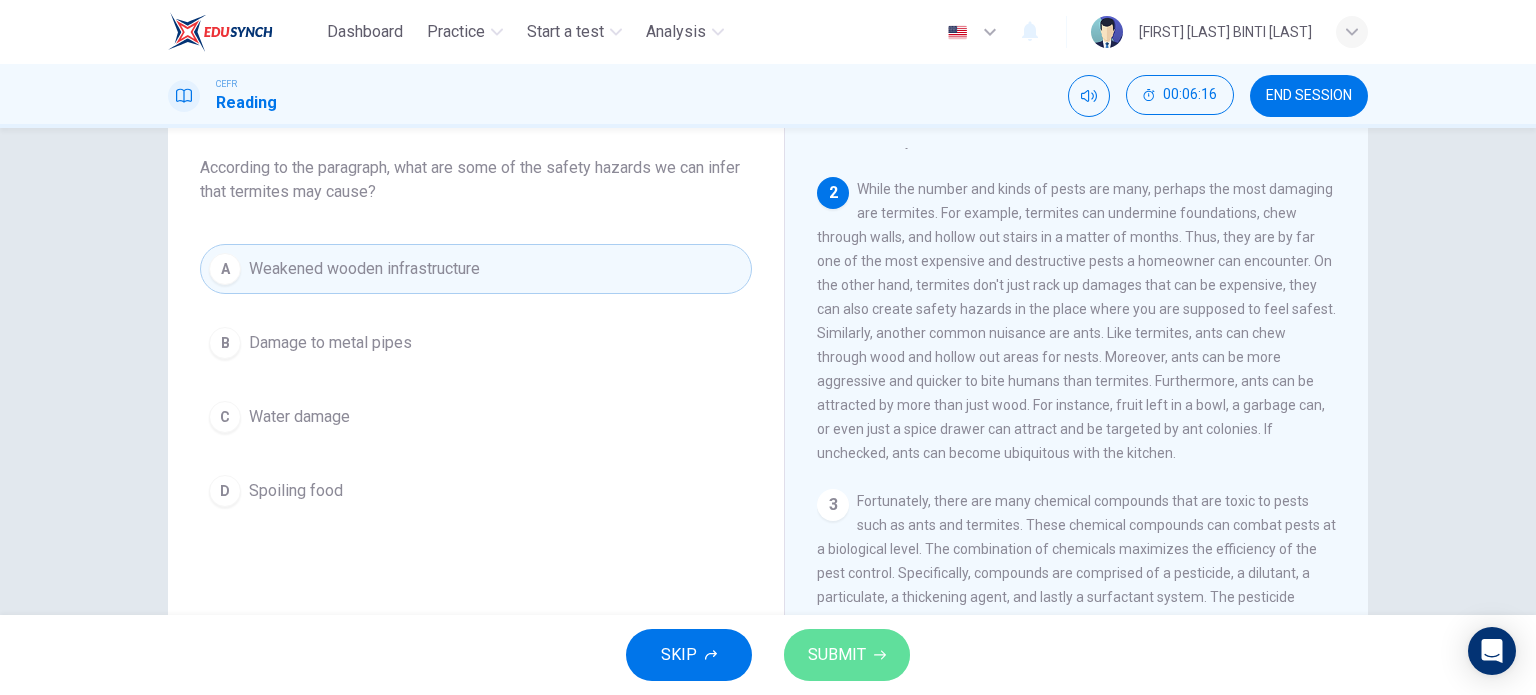 click on "SUBMIT" at bounding box center [837, 655] 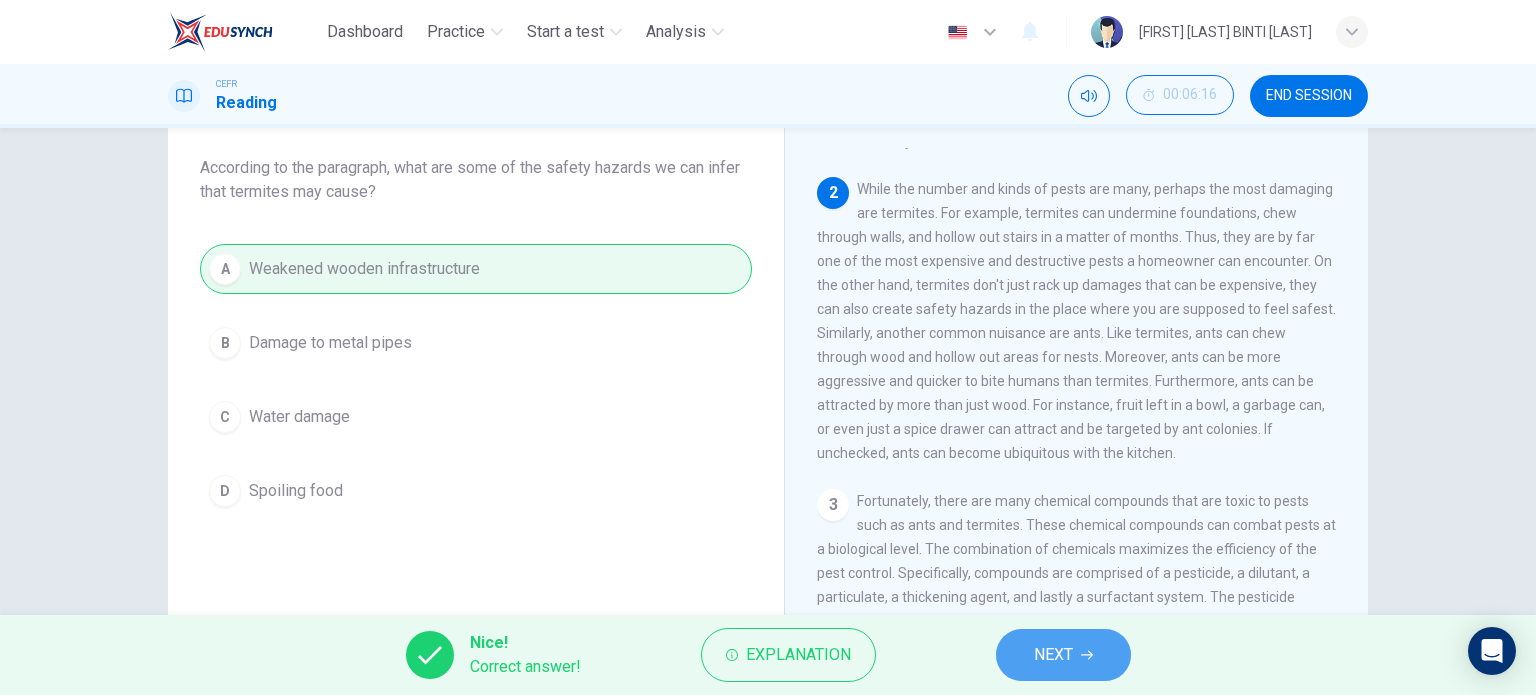 click on "NEXT" at bounding box center (1053, 655) 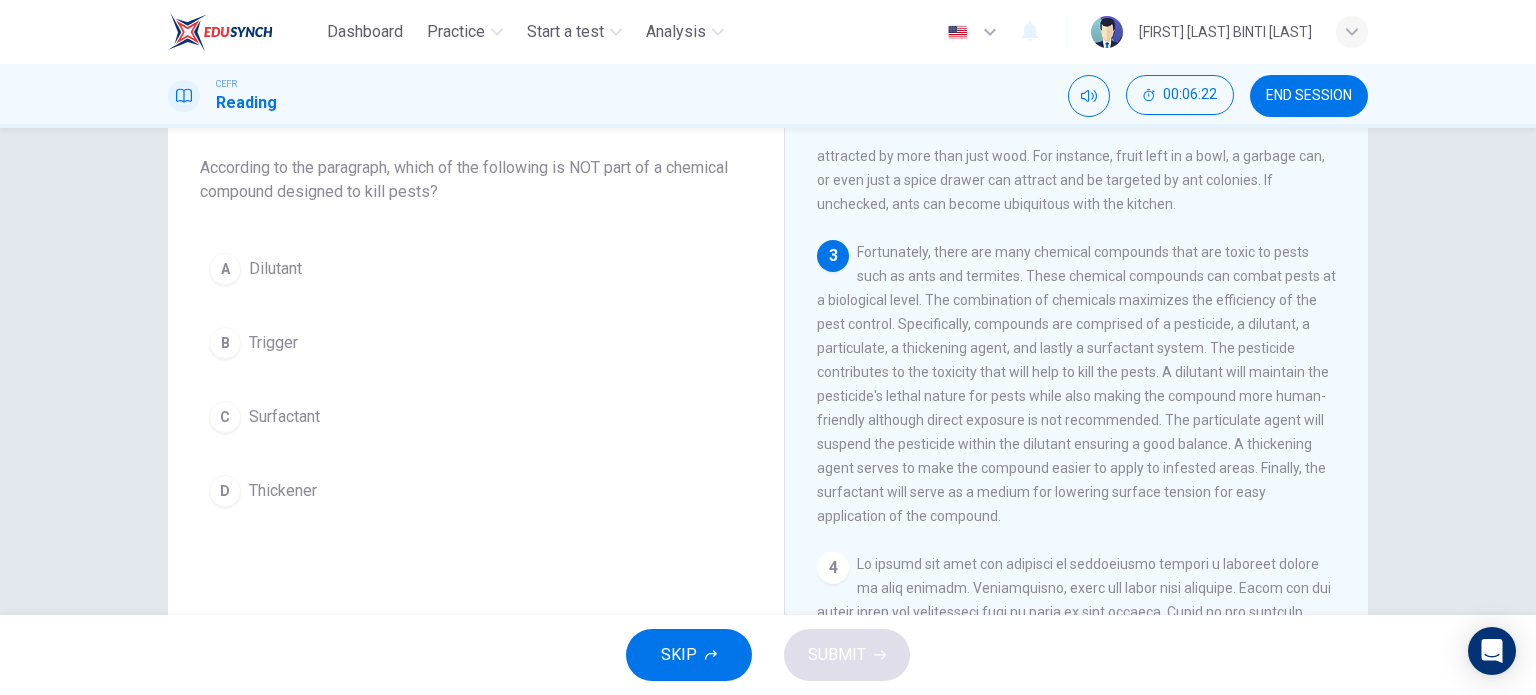 scroll, scrollTop: 535, scrollLeft: 0, axis: vertical 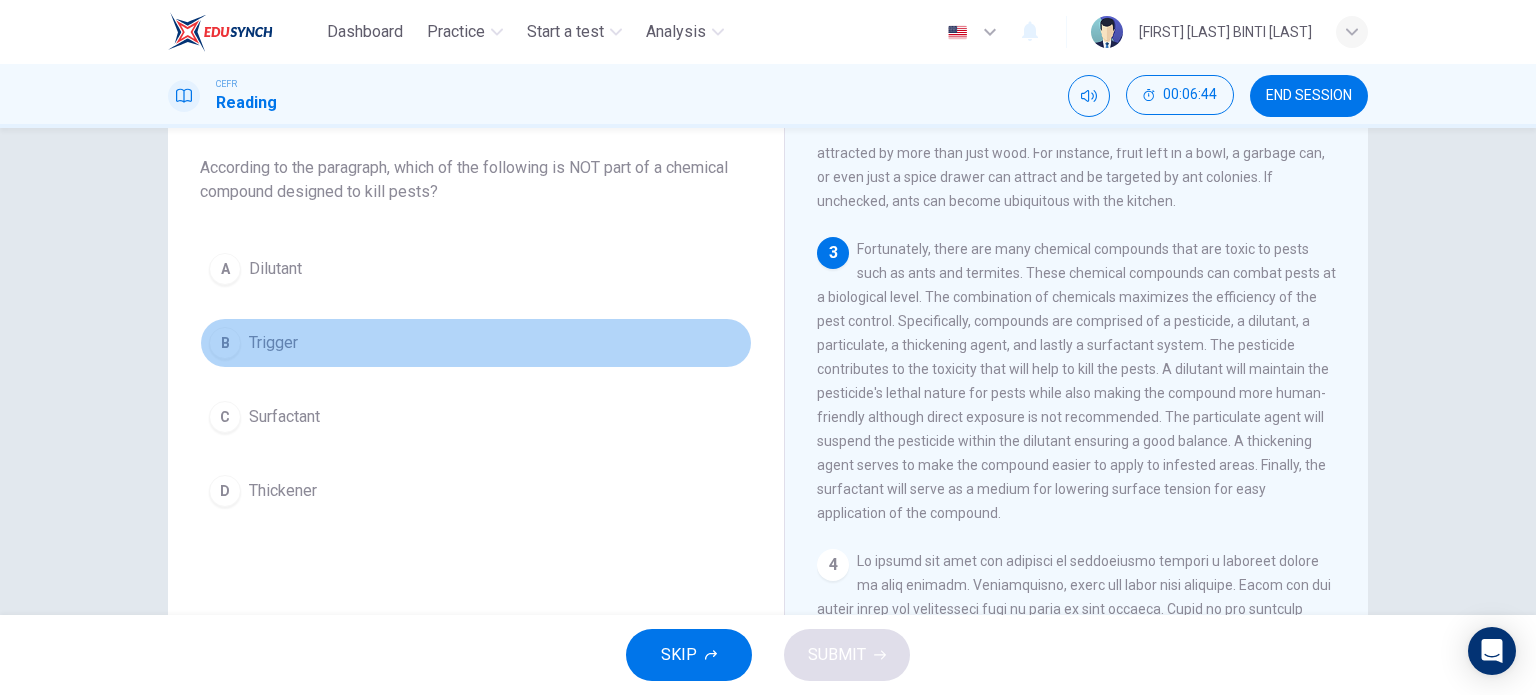 click on "B Trigger" at bounding box center (476, 343) 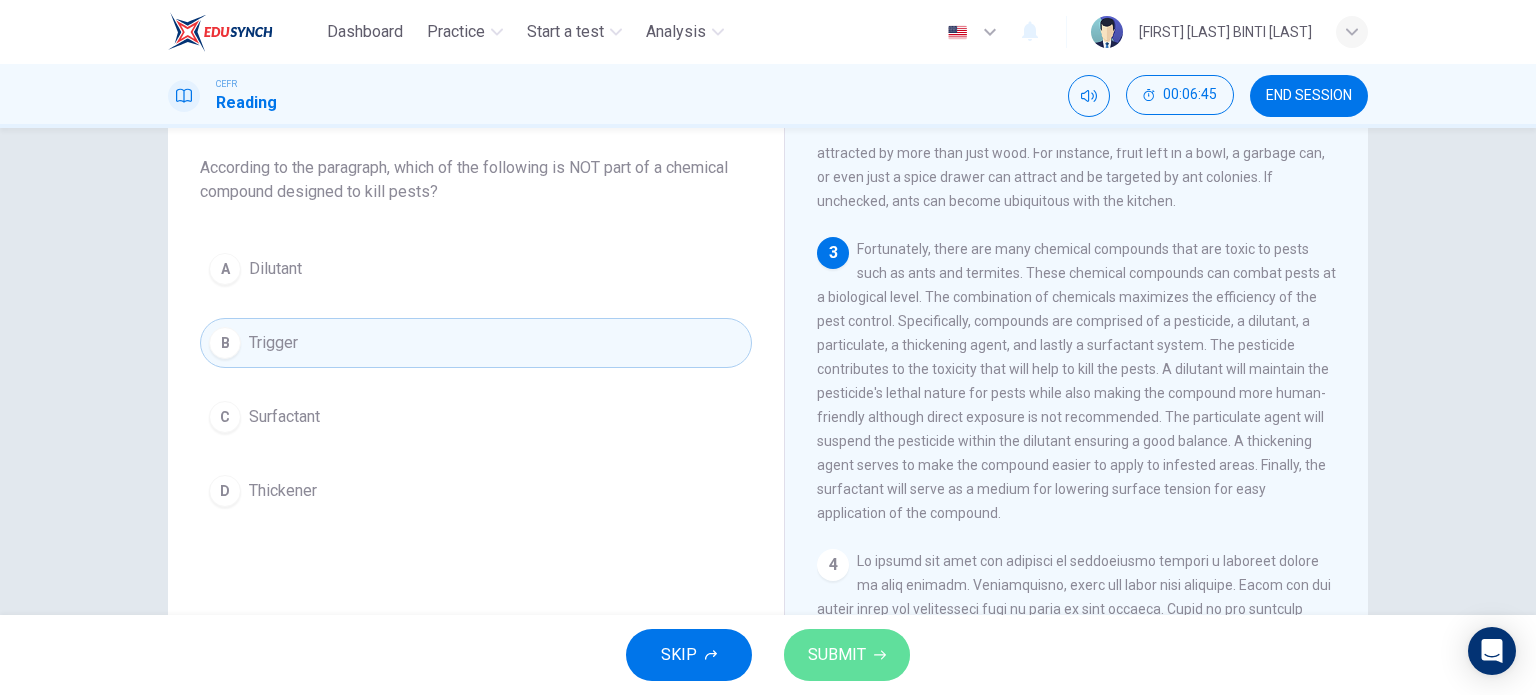 click on "SUBMIT" at bounding box center (837, 655) 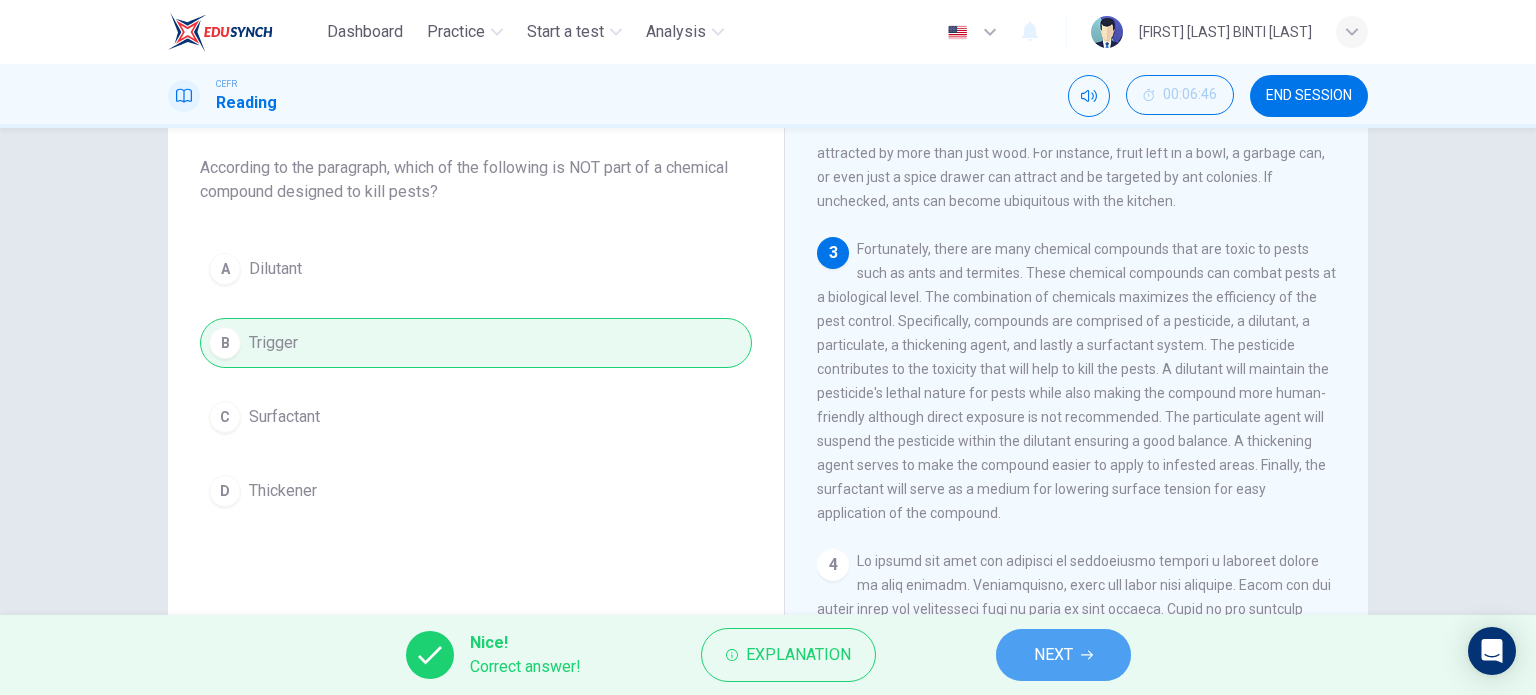click on "NEXT" at bounding box center [1063, 655] 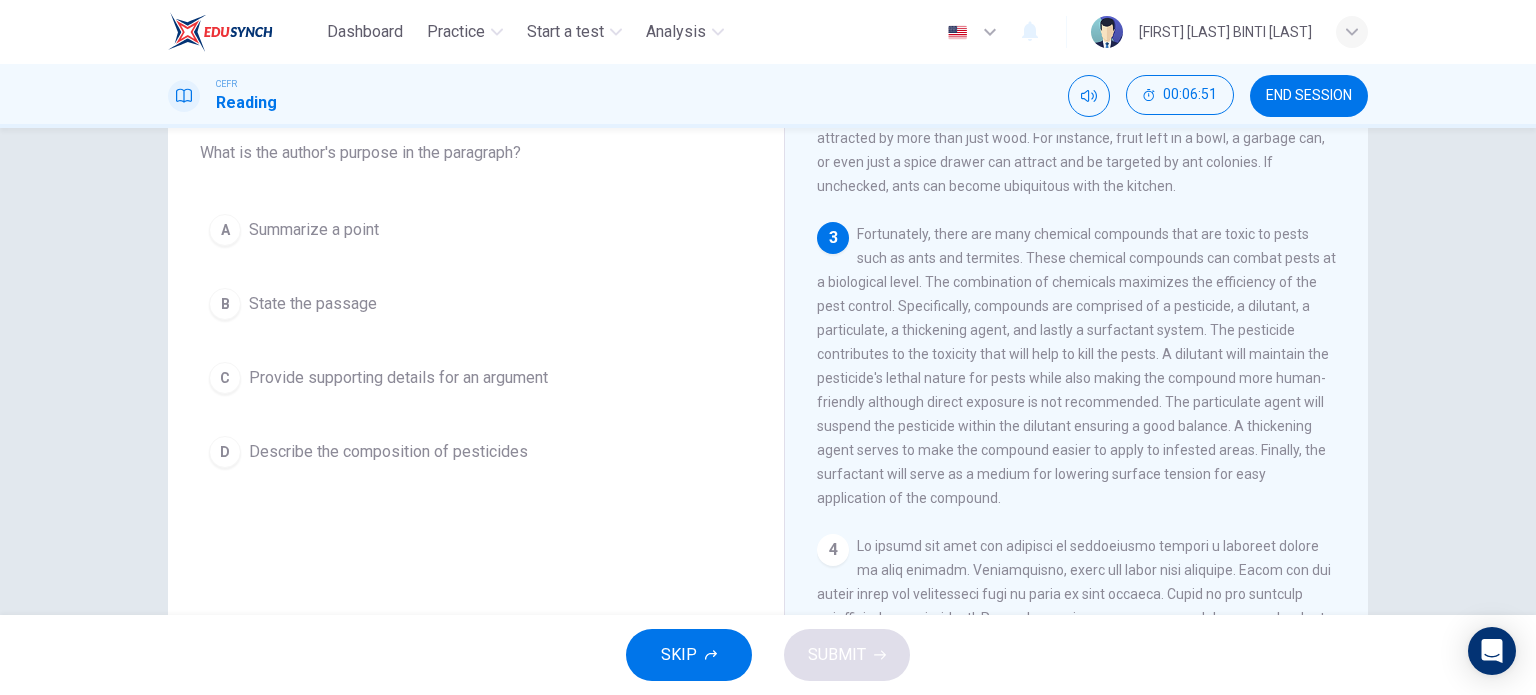 scroll, scrollTop: 115, scrollLeft: 0, axis: vertical 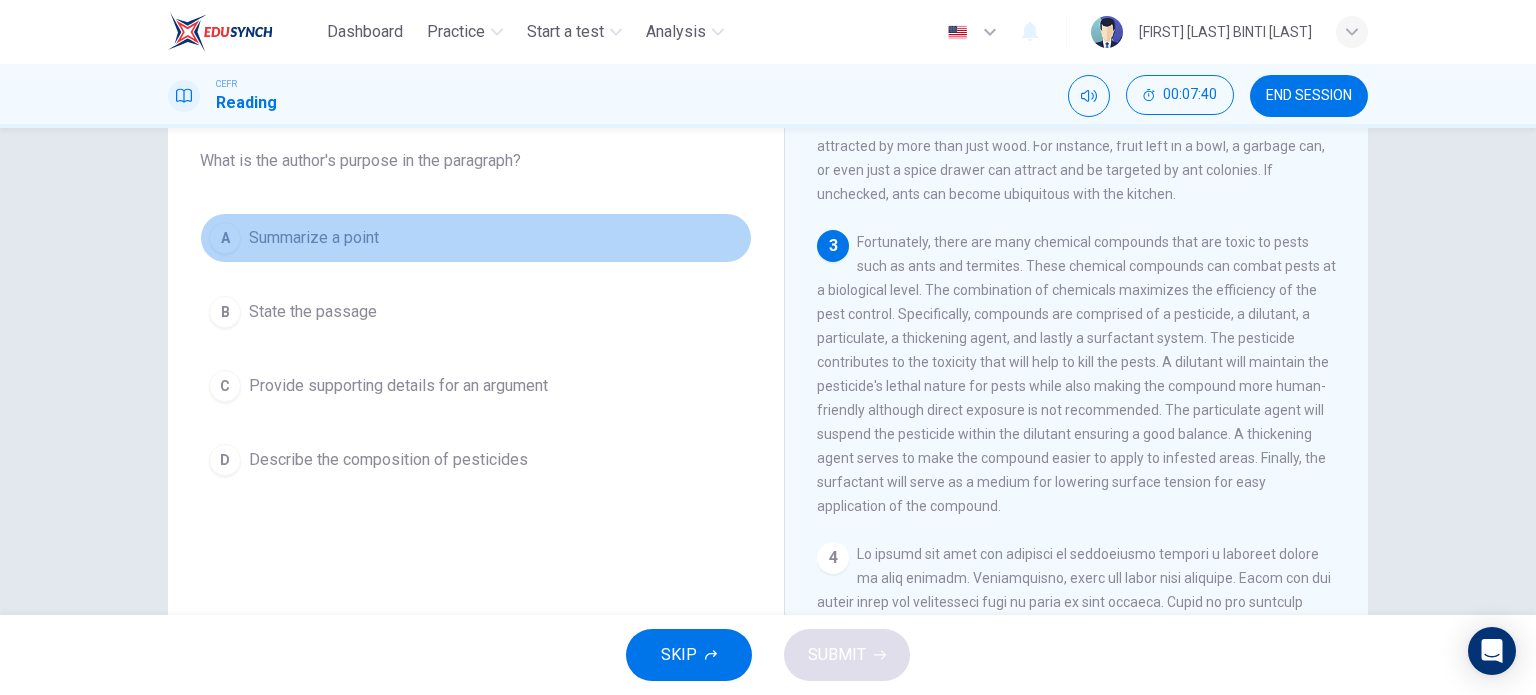 click on "A" at bounding box center [225, 238] 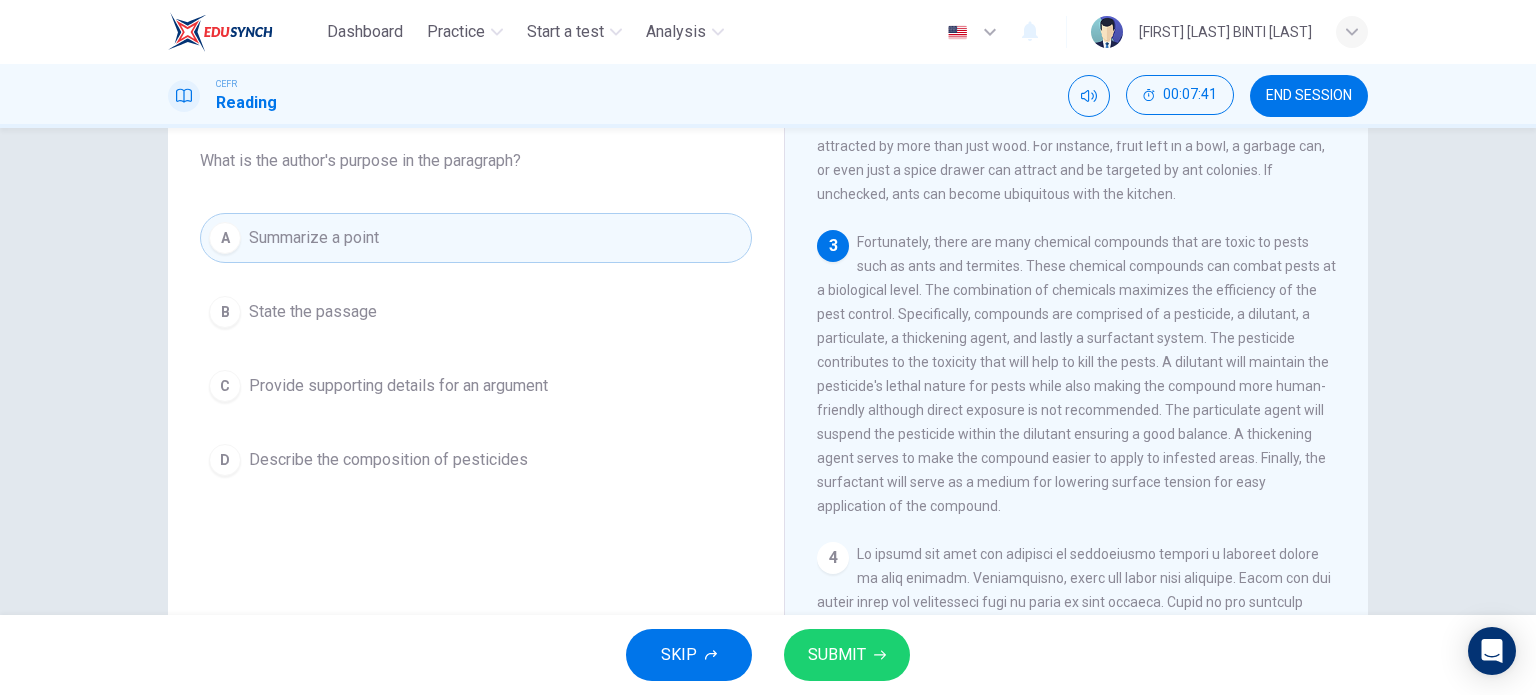 click on "SKIP SUBMIT" at bounding box center [768, 655] 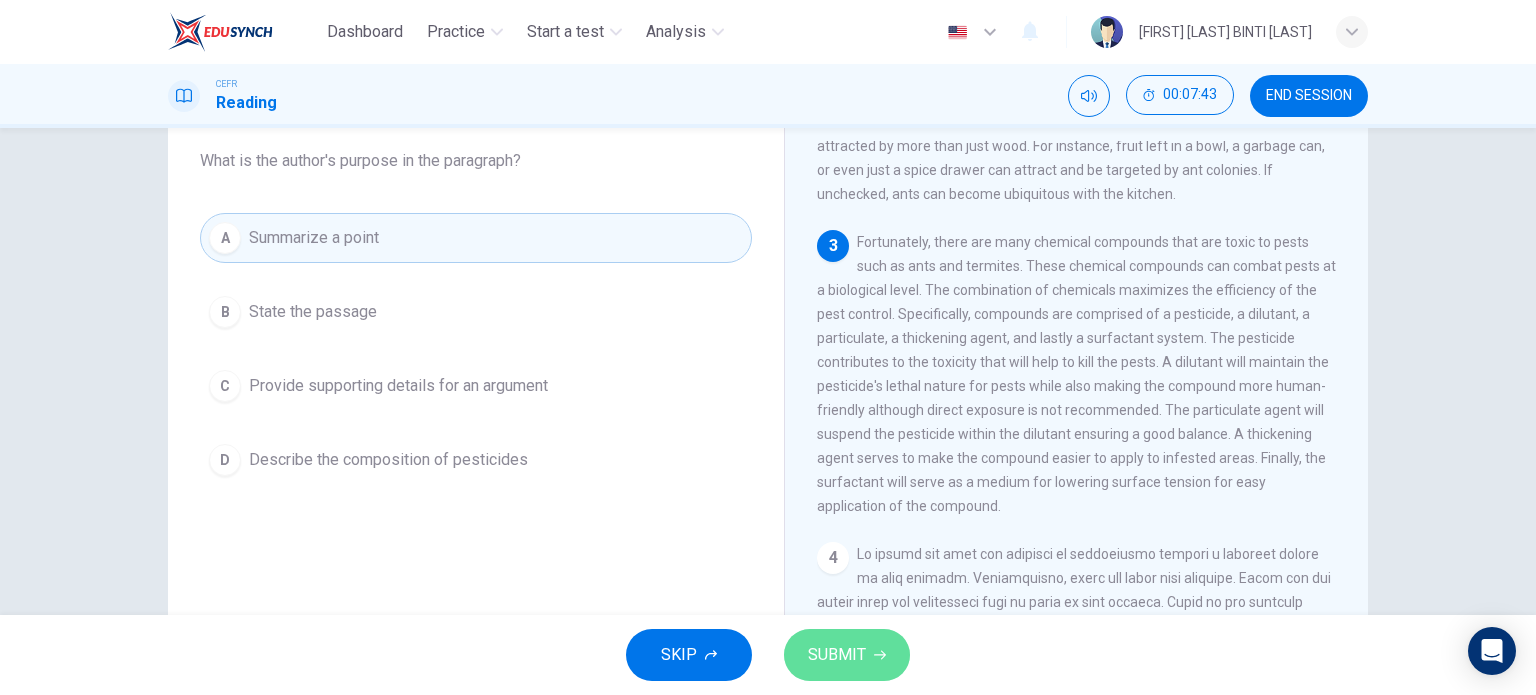 click on "SUBMIT" at bounding box center (837, 655) 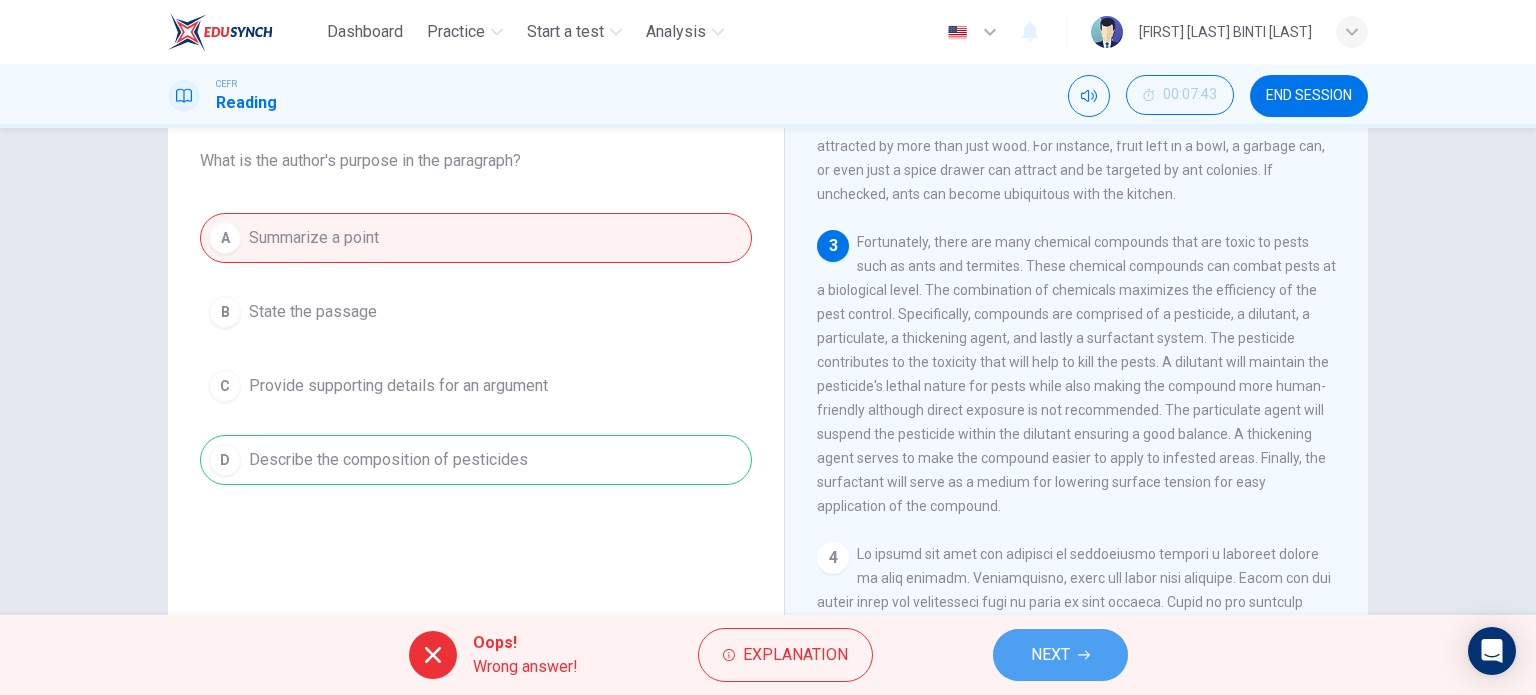 click on "NEXT" at bounding box center [1050, 655] 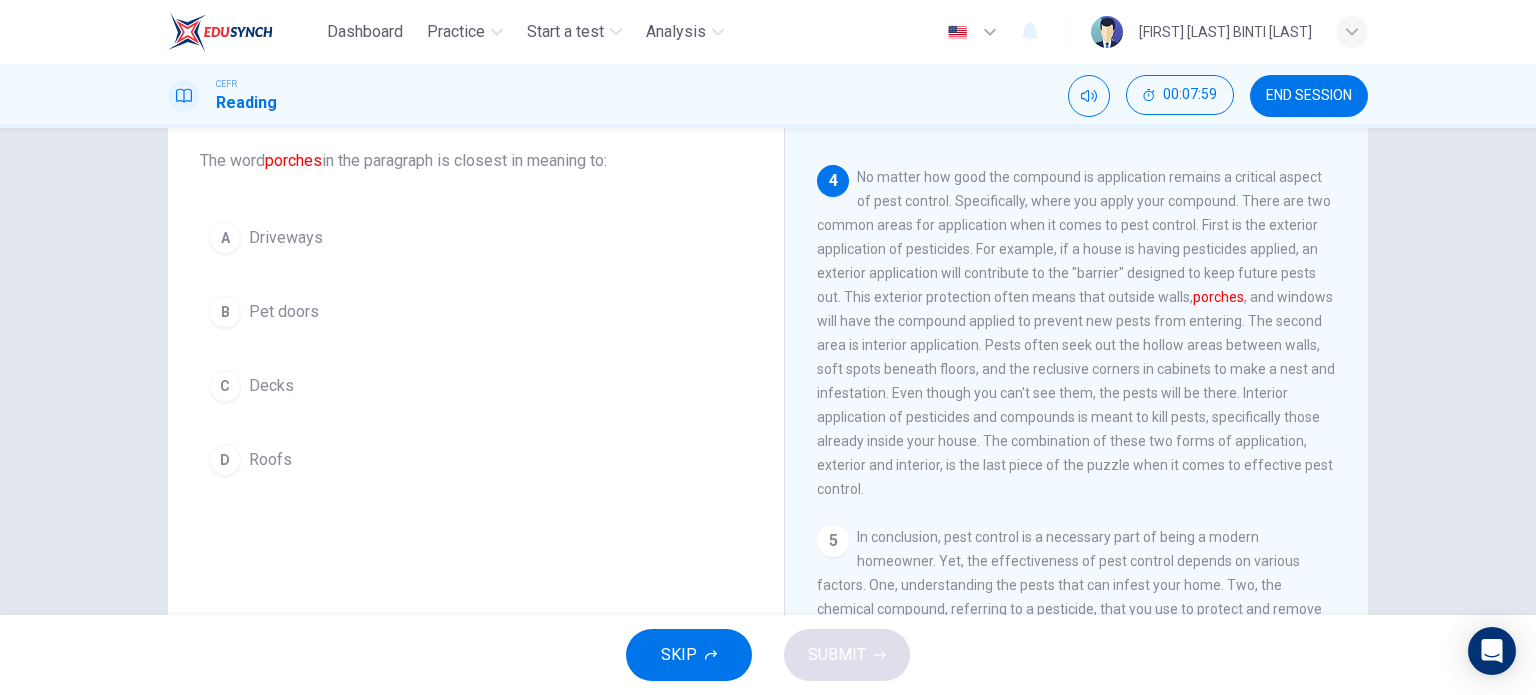 scroll, scrollTop: 892, scrollLeft: 0, axis: vertical 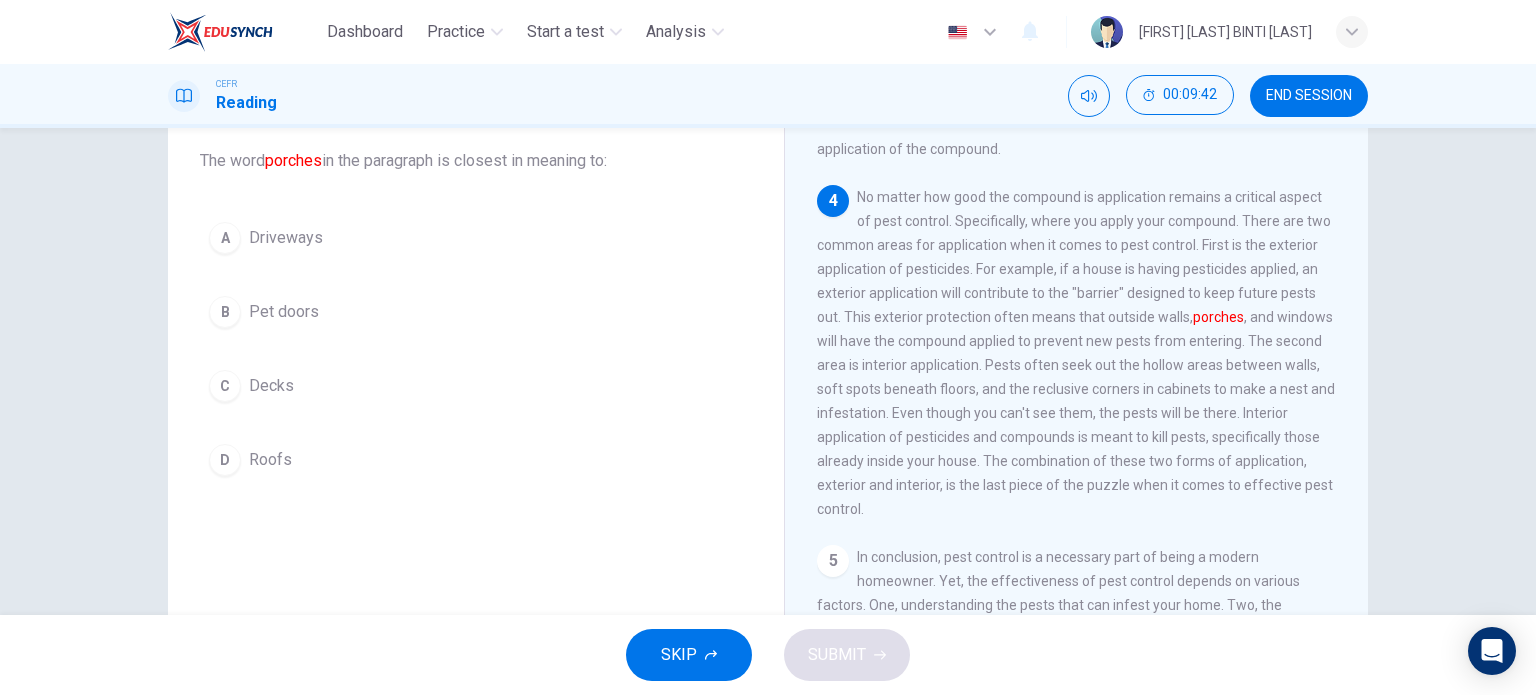 click on "Pet doors" at bounding box center (286, 238) 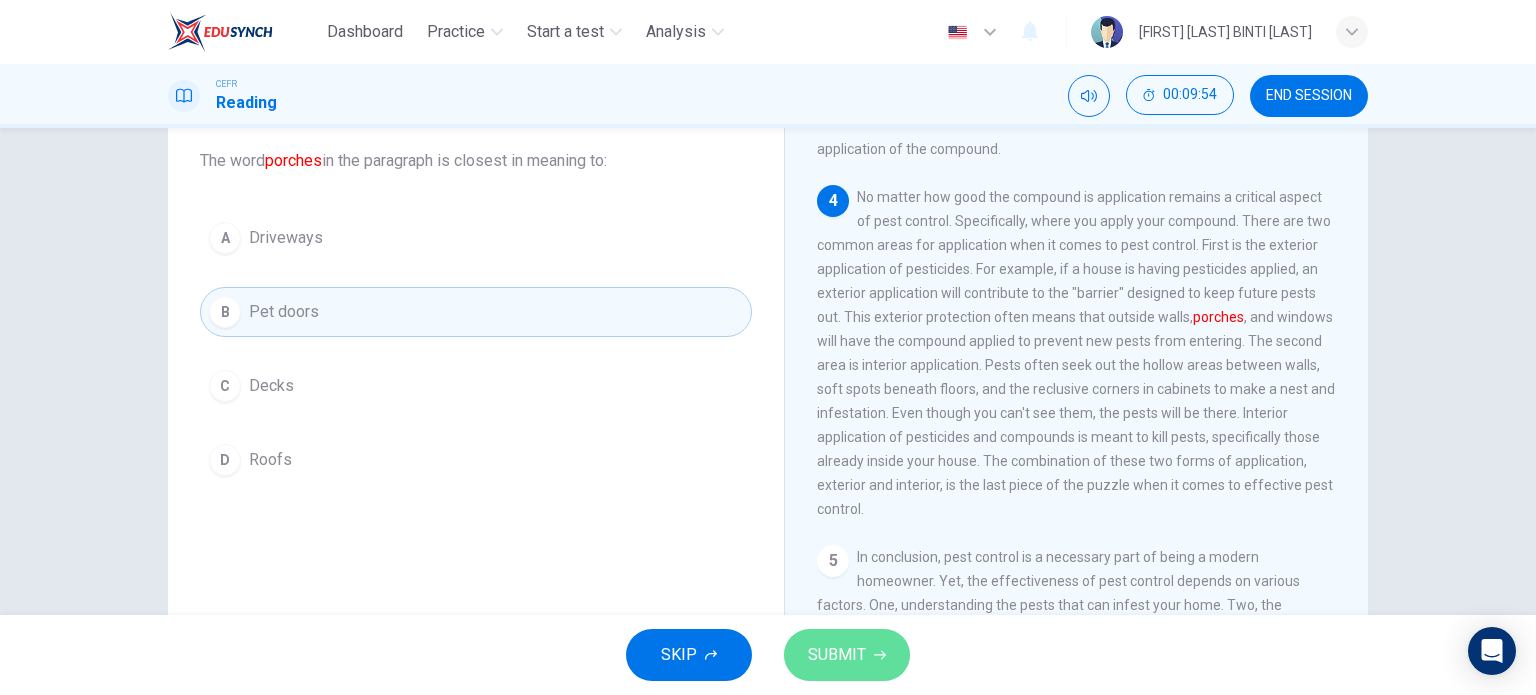click on "SUBMIT" at bounding box center [837, 655] 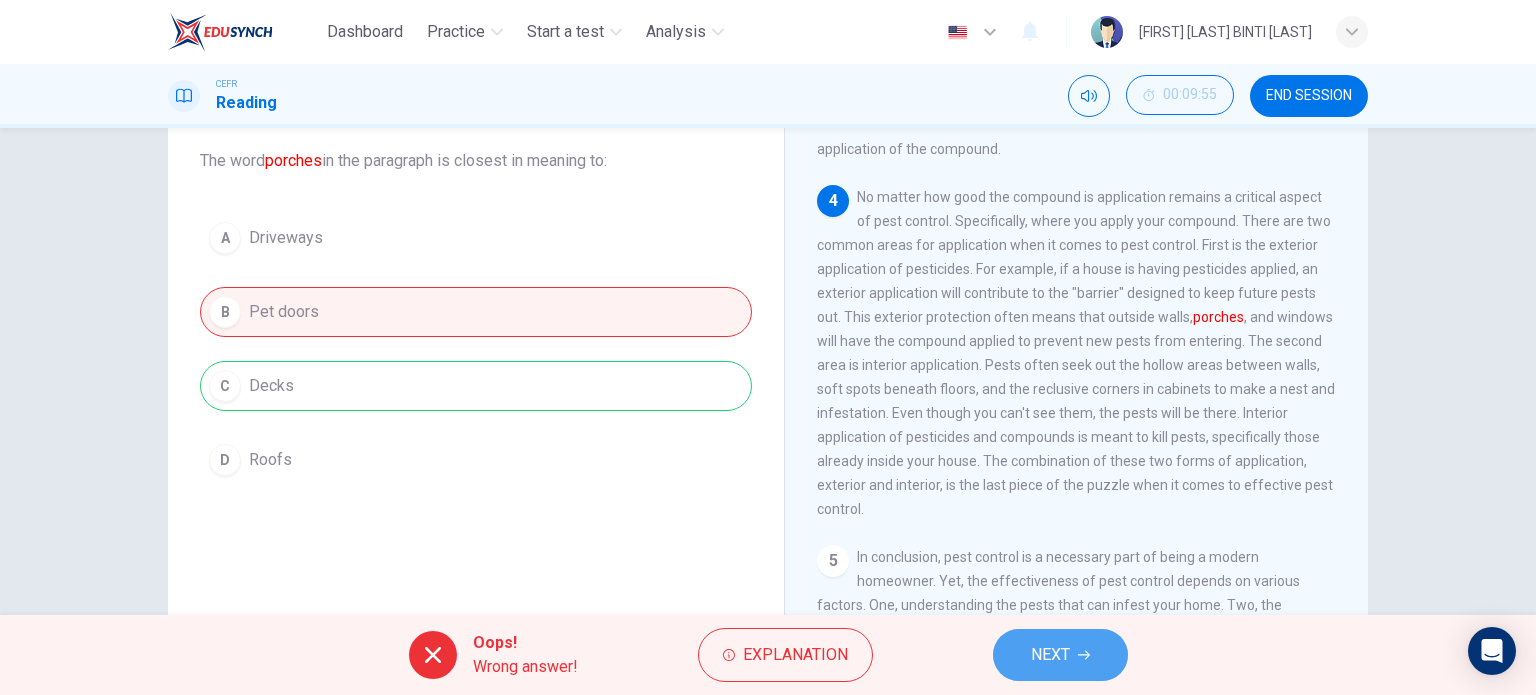 click on "NEXT" at bounding box center [1060, 655] 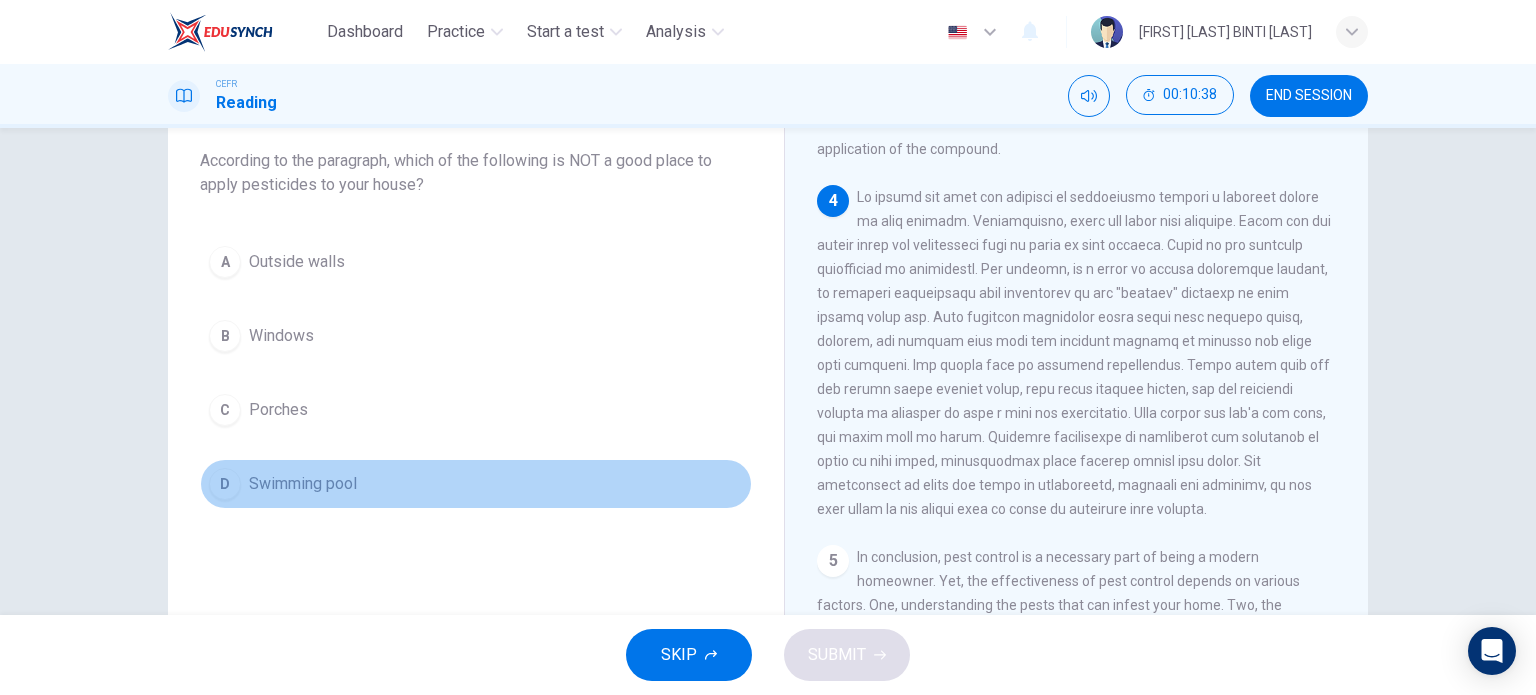 click on "D" at bounding box center [225, 262] 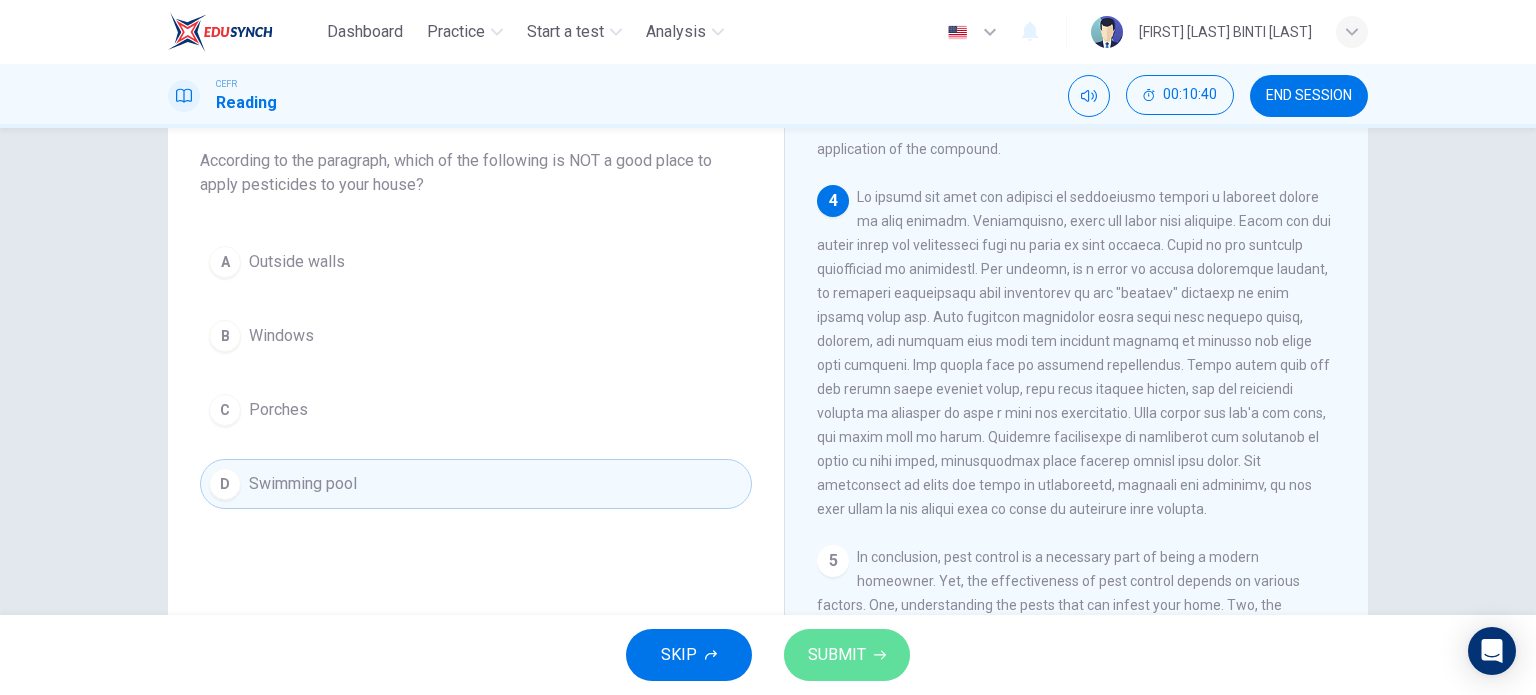 click on "SUBMIT" at bounding box center (837, 655) 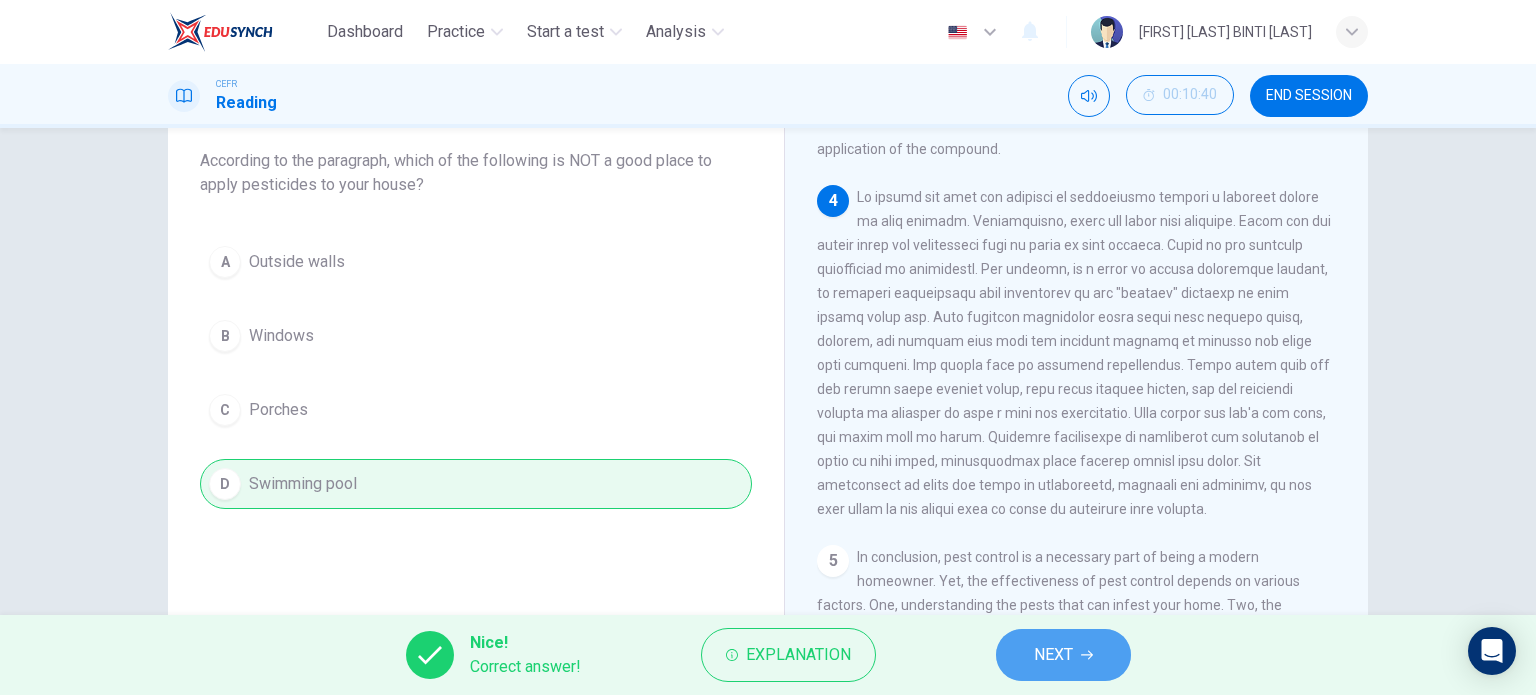 click at bounding box center [1087, 655] 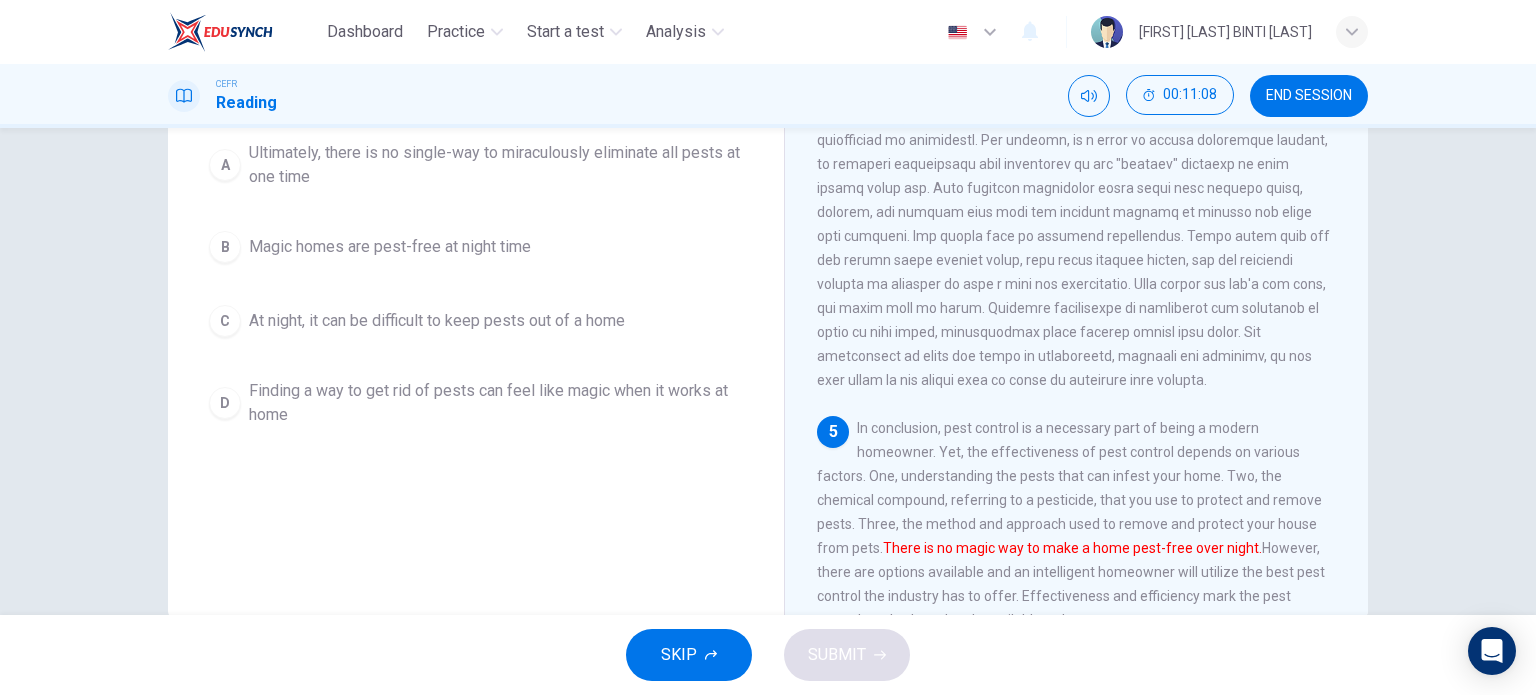 scroll, scrollTop: 288, scrollLeft: 0, axis: vertical 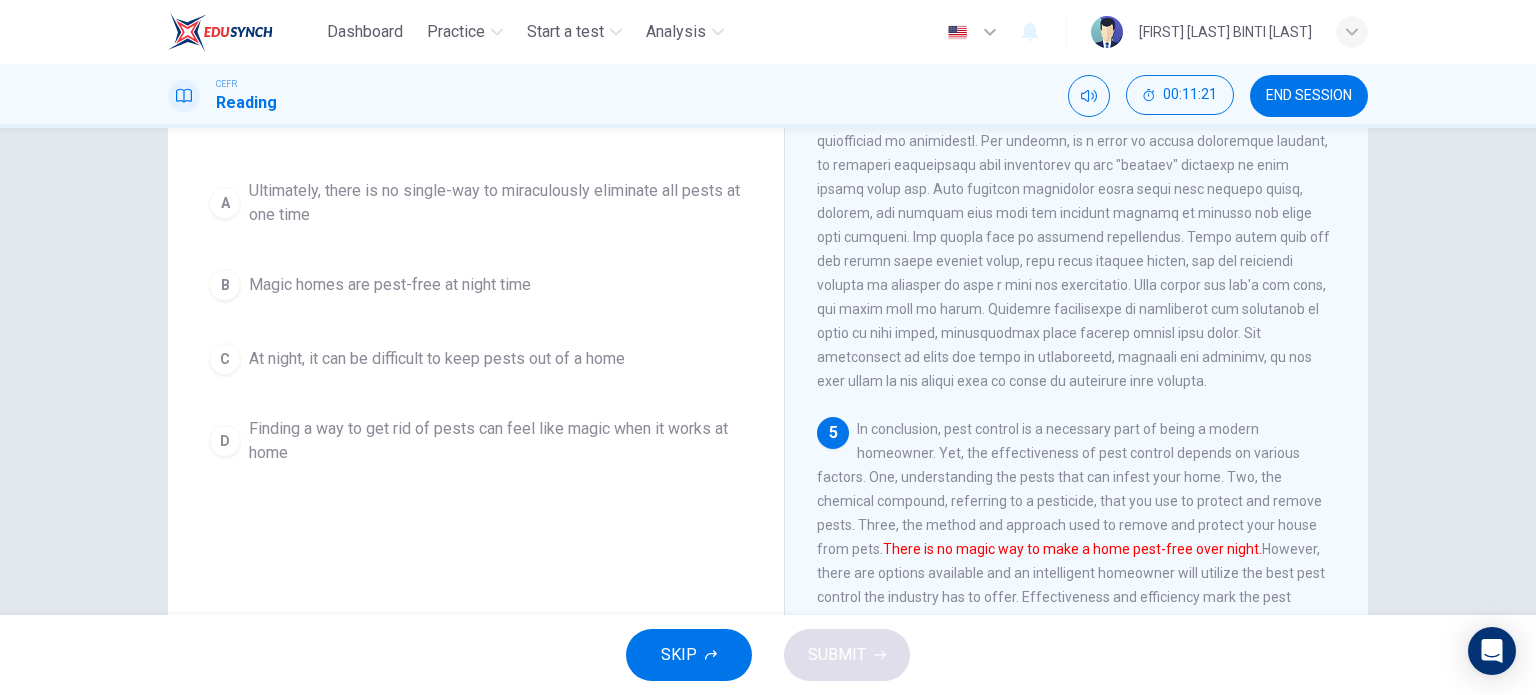 click on "A" at bounding box center (225, 203) 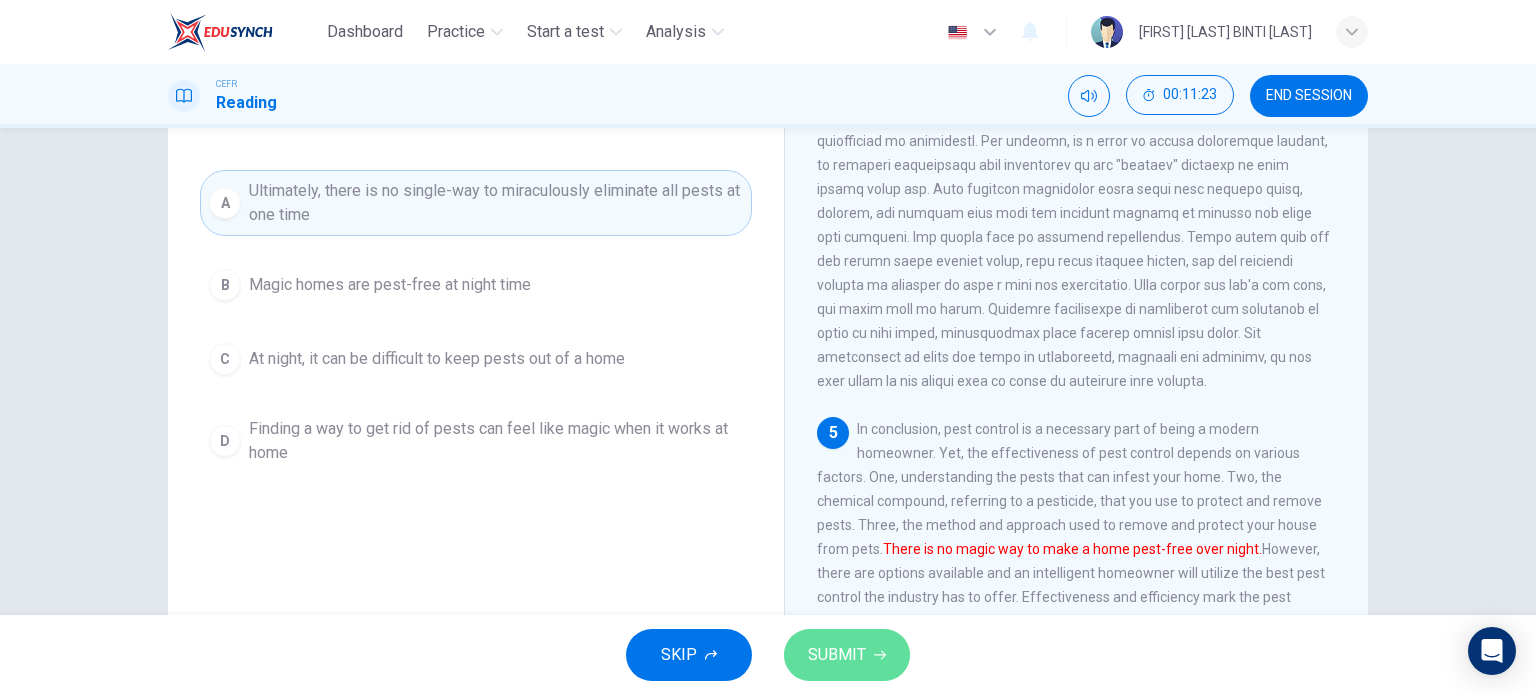 click on "SUBMIT" at bounding box center [837, 655] 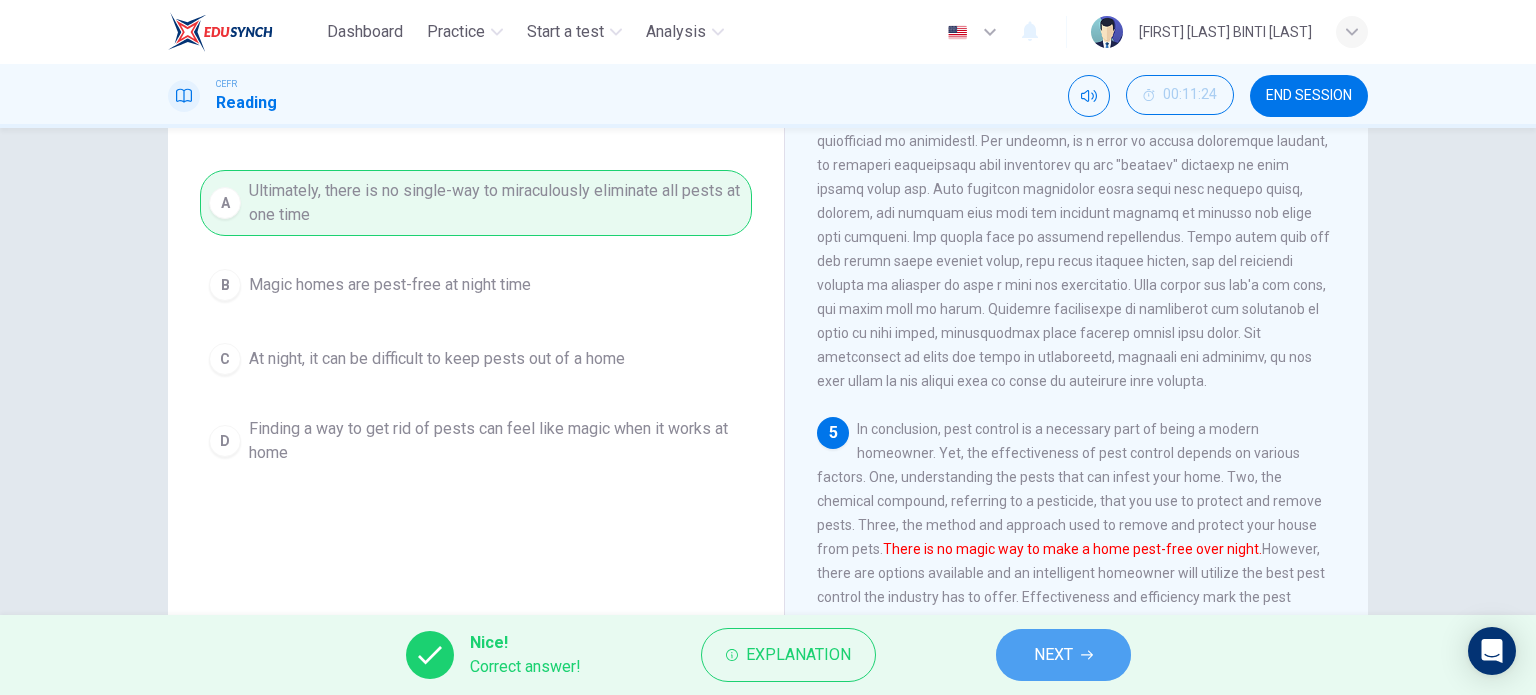 click on "NEXT" at bounding box center (1053, 655) 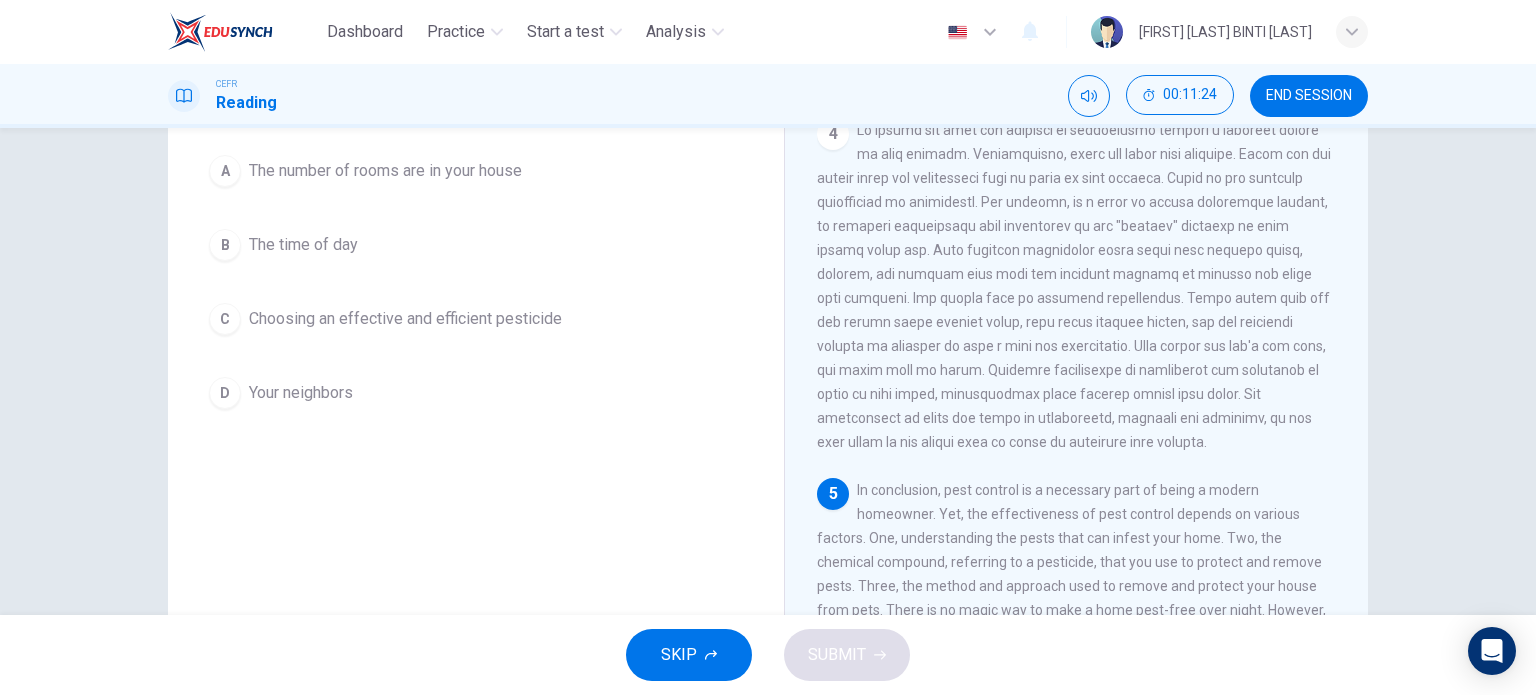 scroll, scrollTop: 868, scrollLeft: 0, axis: vertical 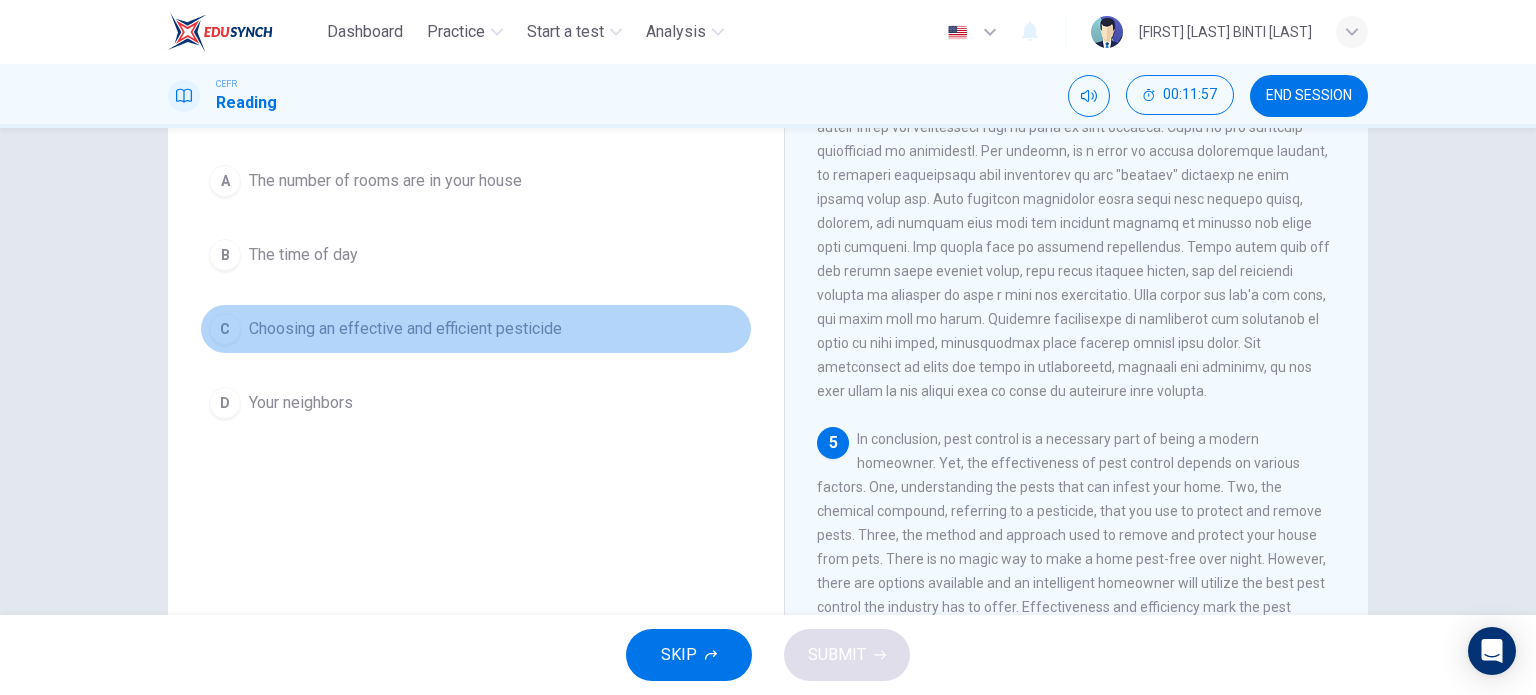 click on "C Choosing an effective and efficient pesticide" at bounding box center [476, 329] 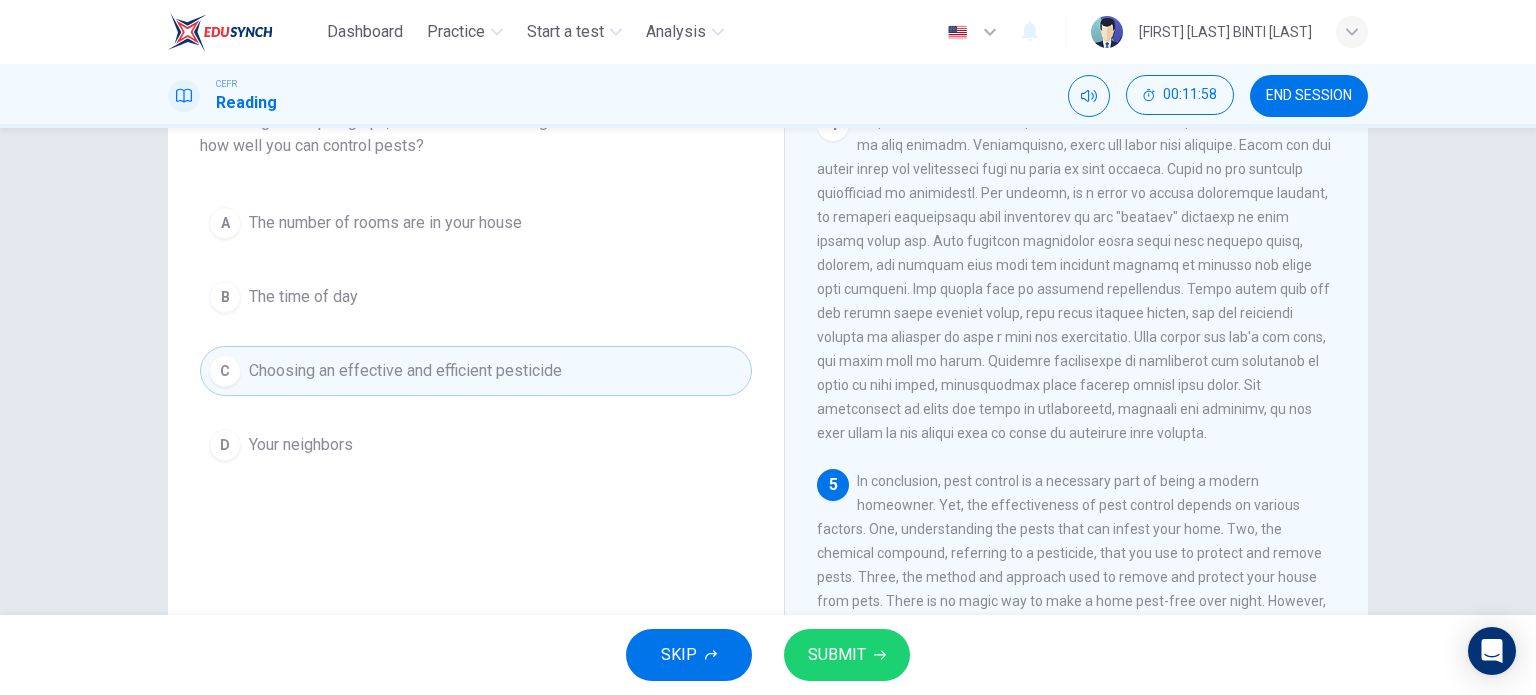 scroll, scrollTop: 148, scrollLeft: 0, axis: vertical 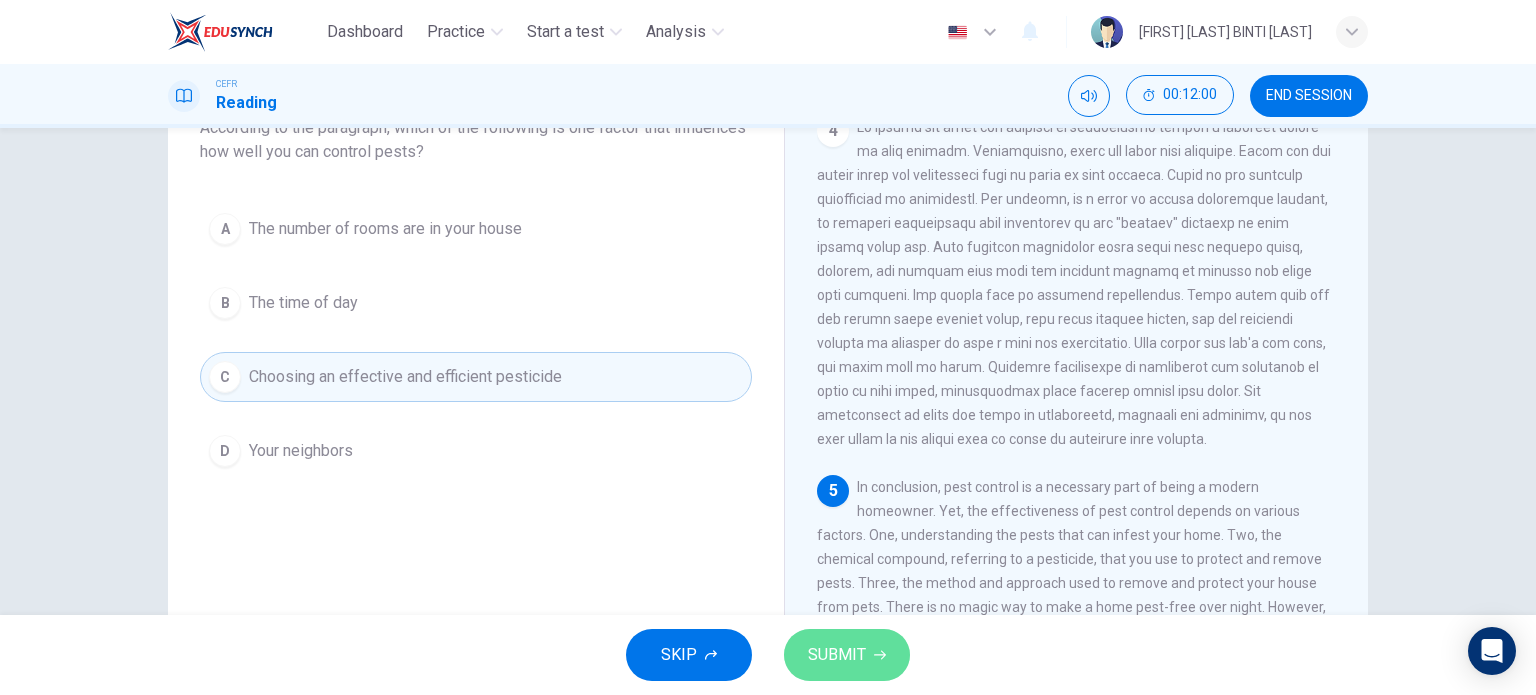 click on "SUBMIT" at bounding box center (847, 655) 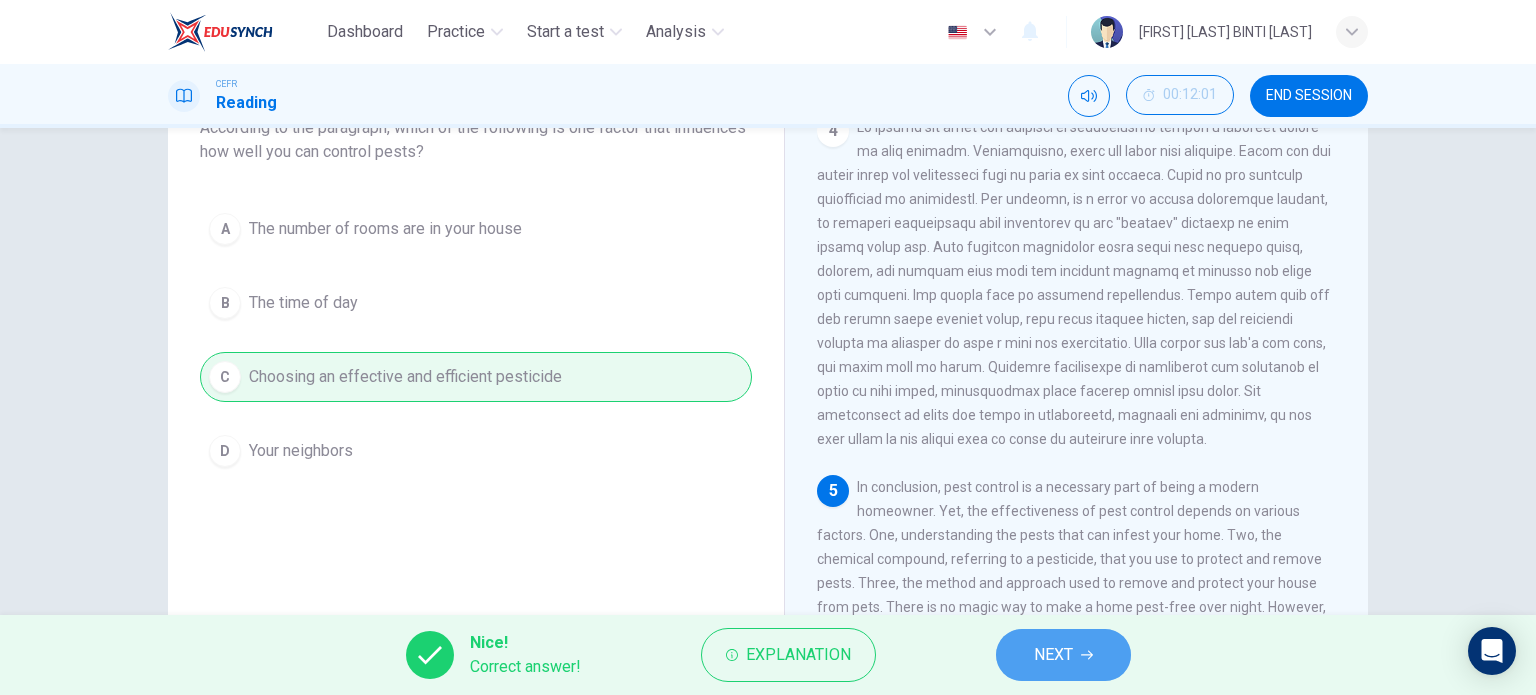 click on "NEXT" at bounding box center [1053, 655] 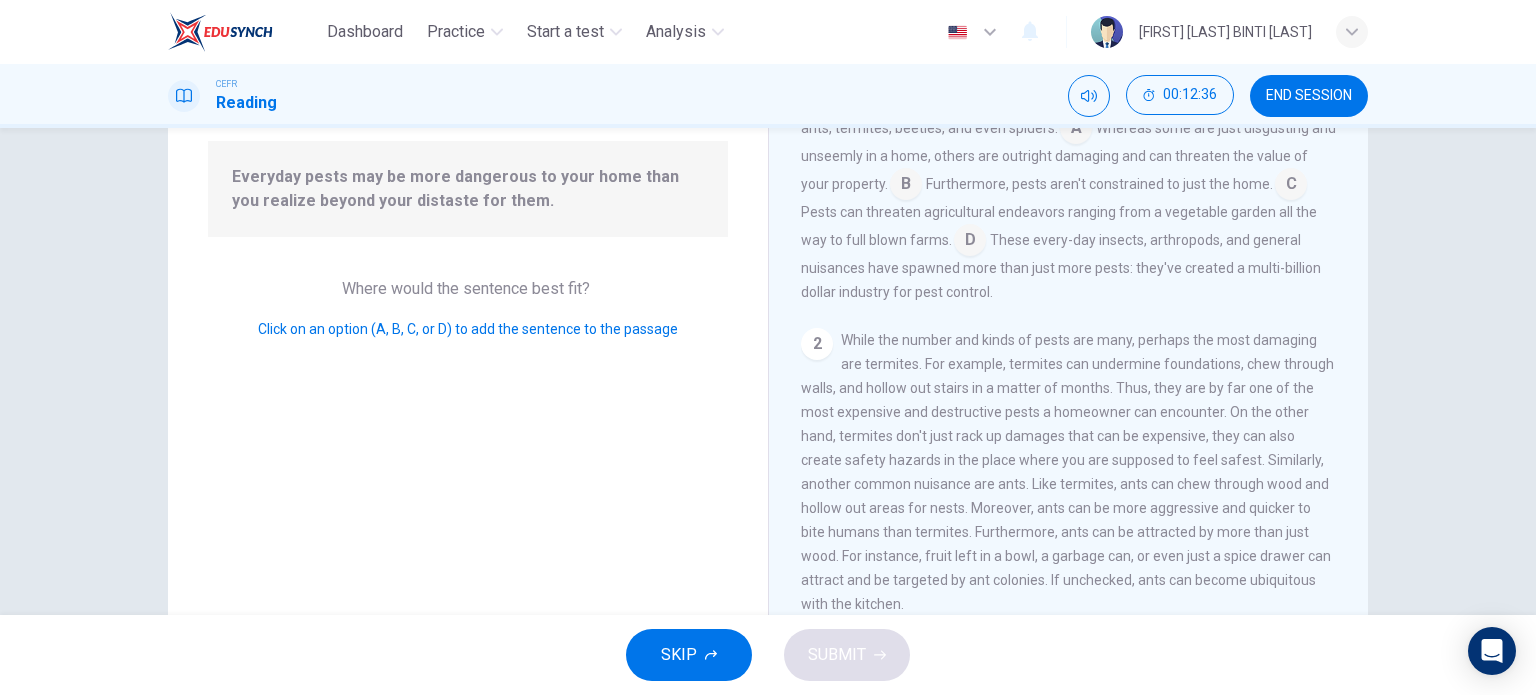 scroll, scrollTop: 0, scrollLeft: 0, axis: both 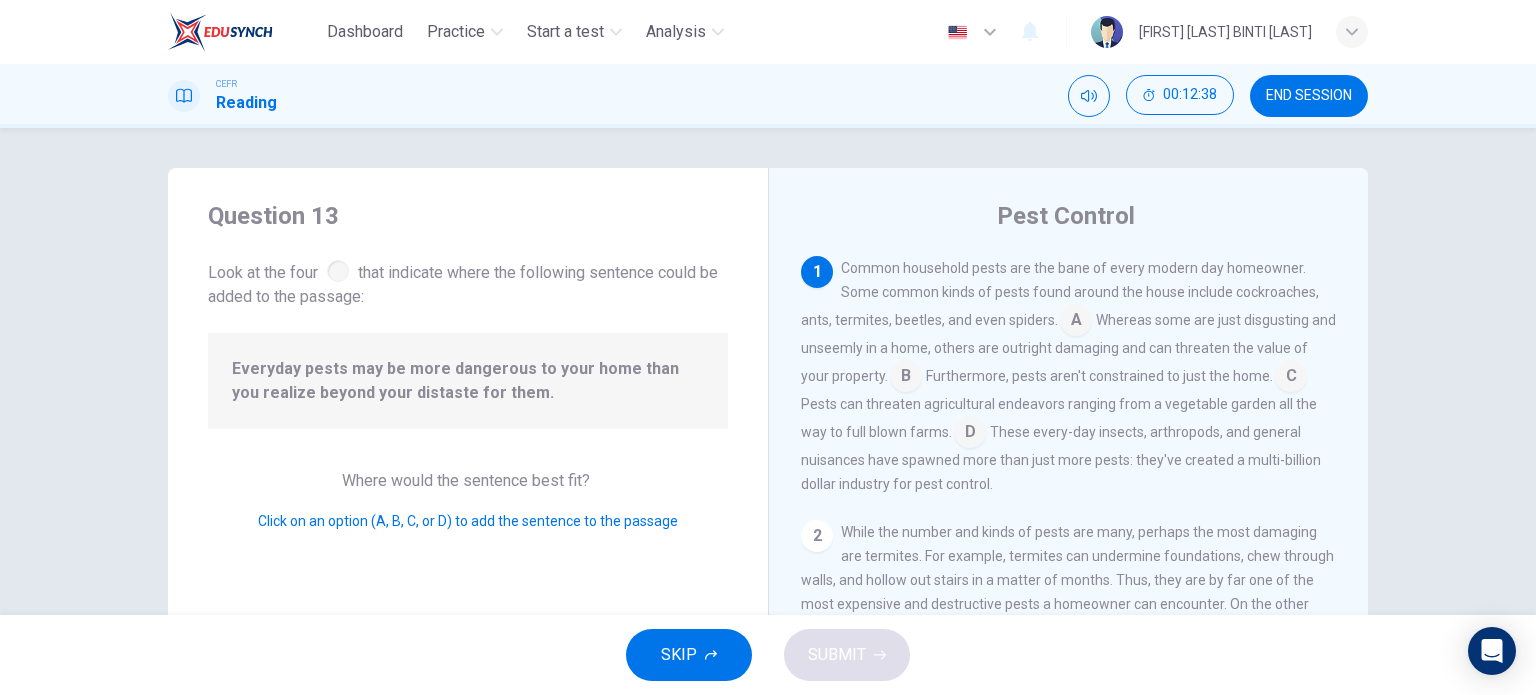 click at bounding box center [338, 271] 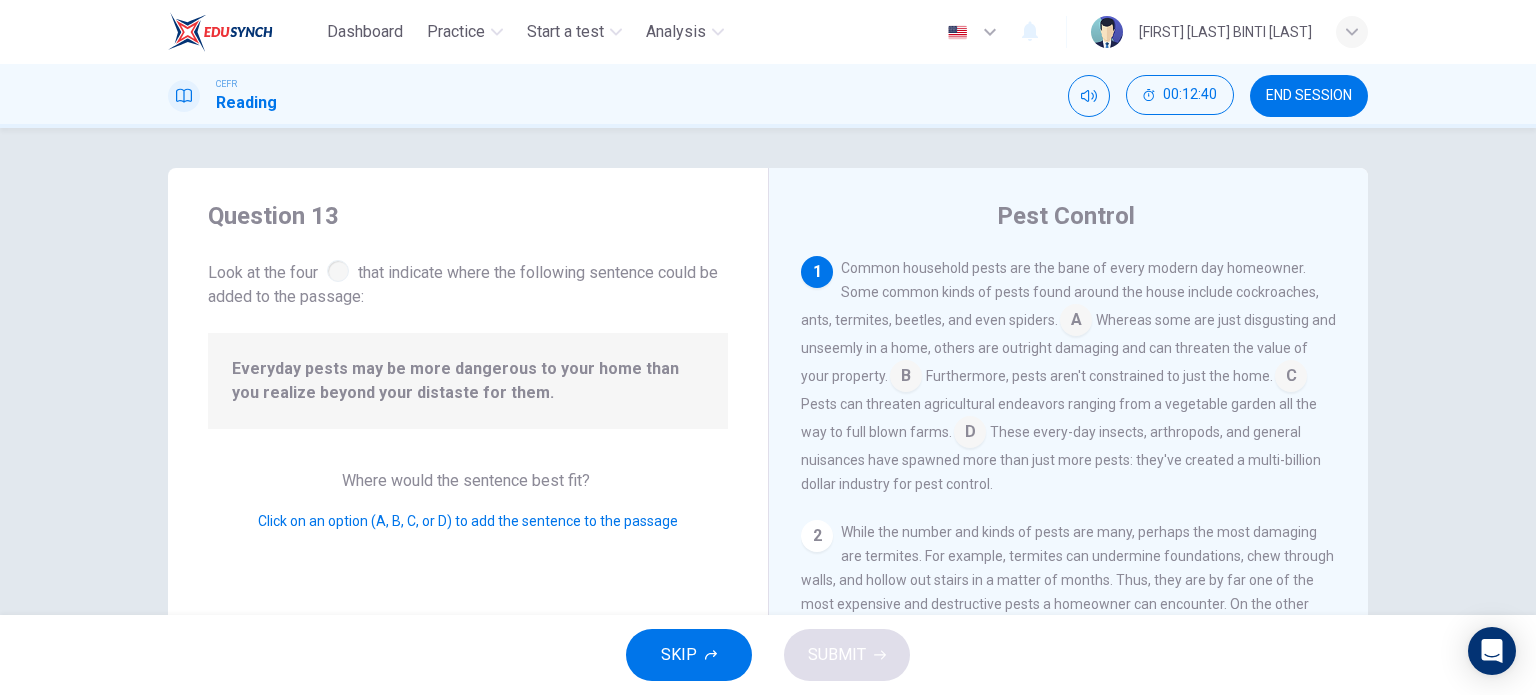 click at bounding box center (1076, 322) 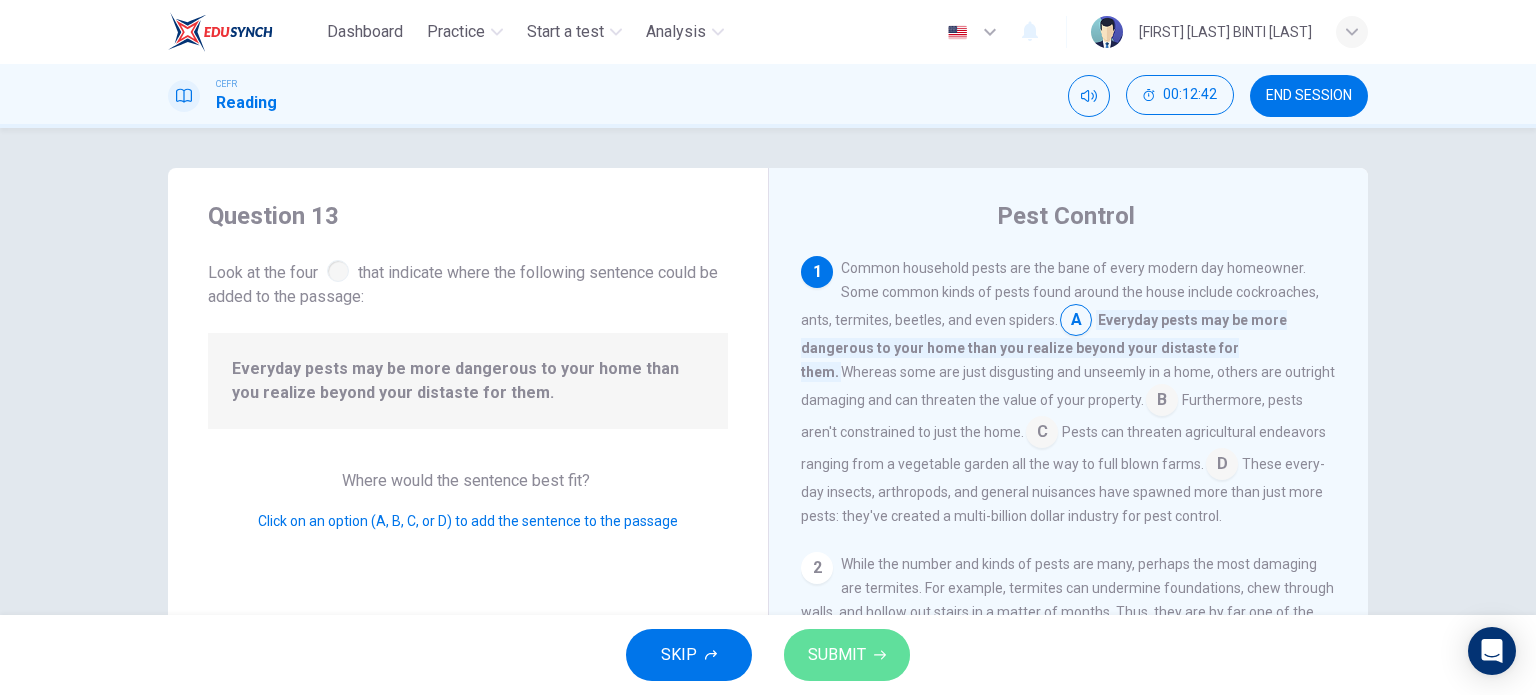 click on "SUBMIT" at bounding box center [837, 655] 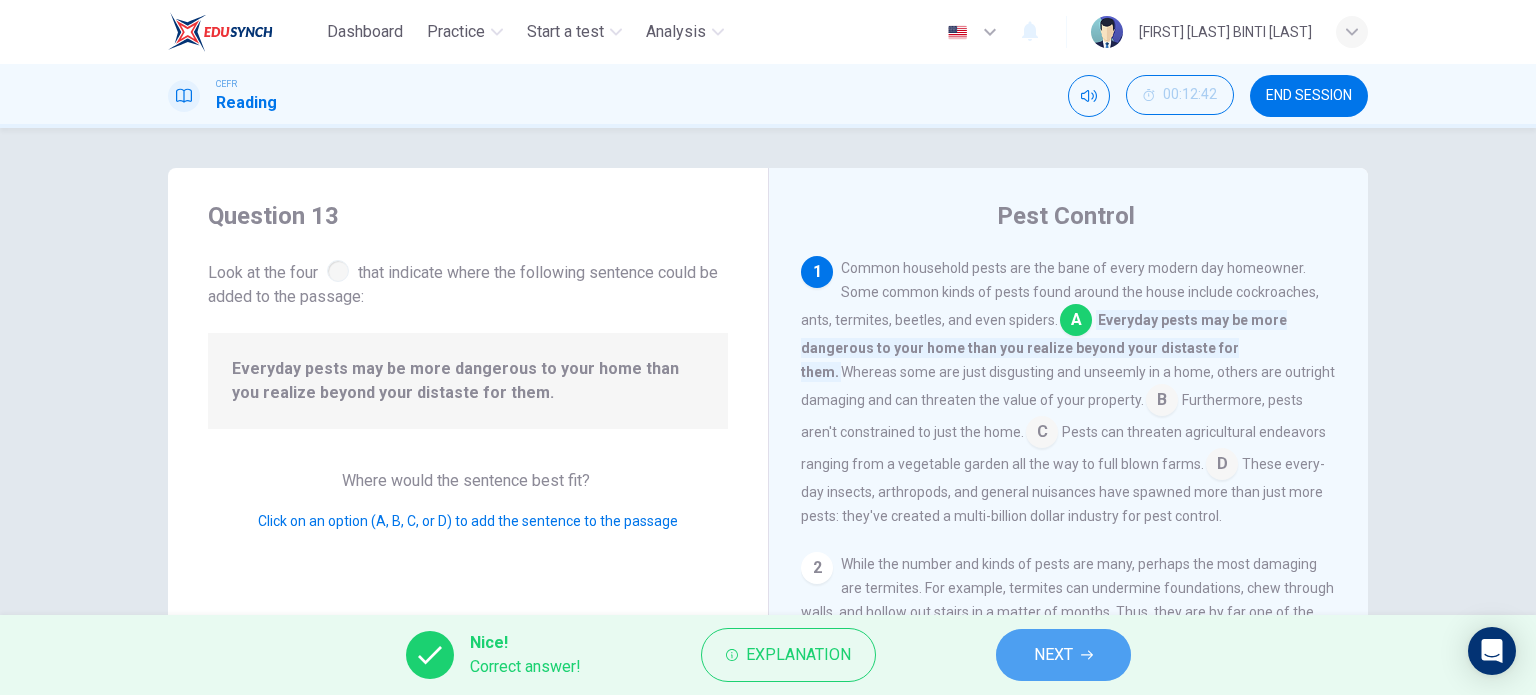 click on "NEXT" at bounding box center [1053, 655] 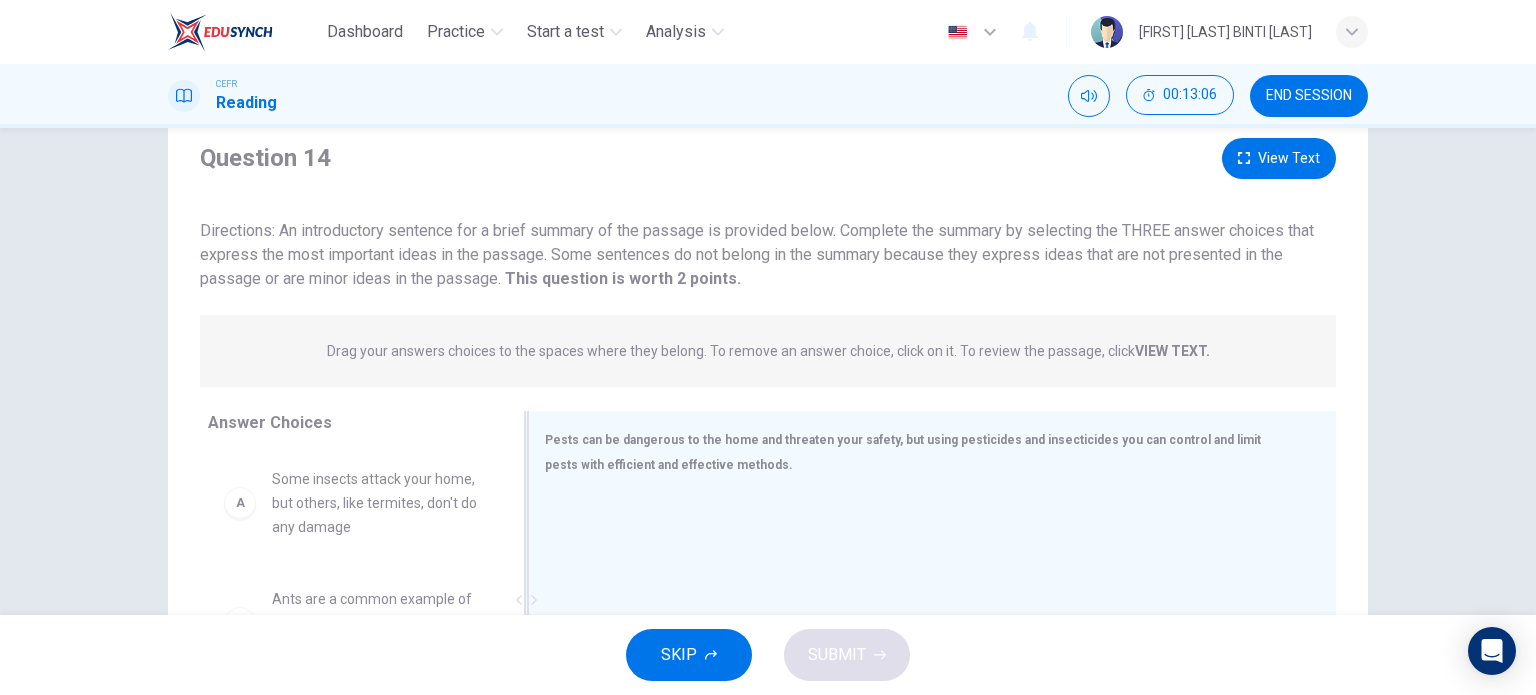 scroll, scrollTop: 62, scrollLeft: 0, axis: vertical 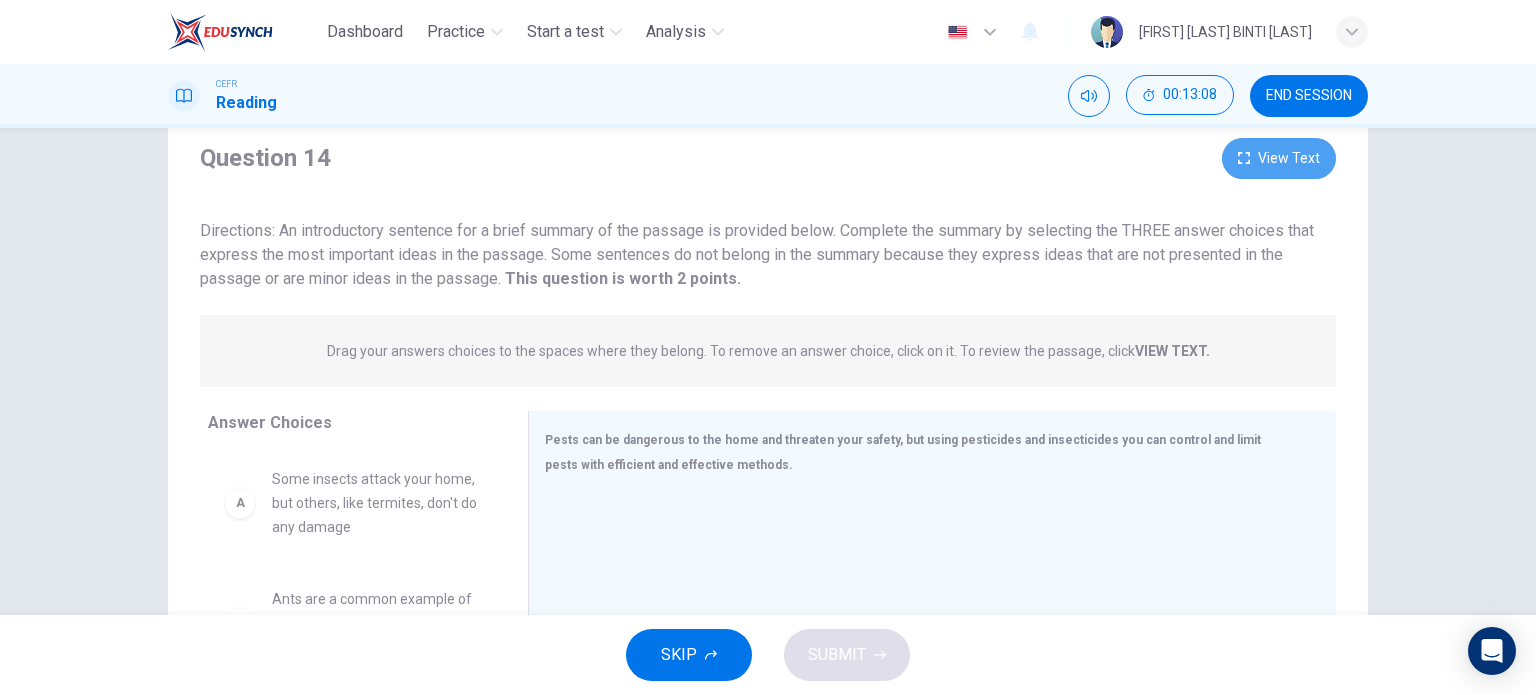click on "View Text" at bounding box center [1279, 158] 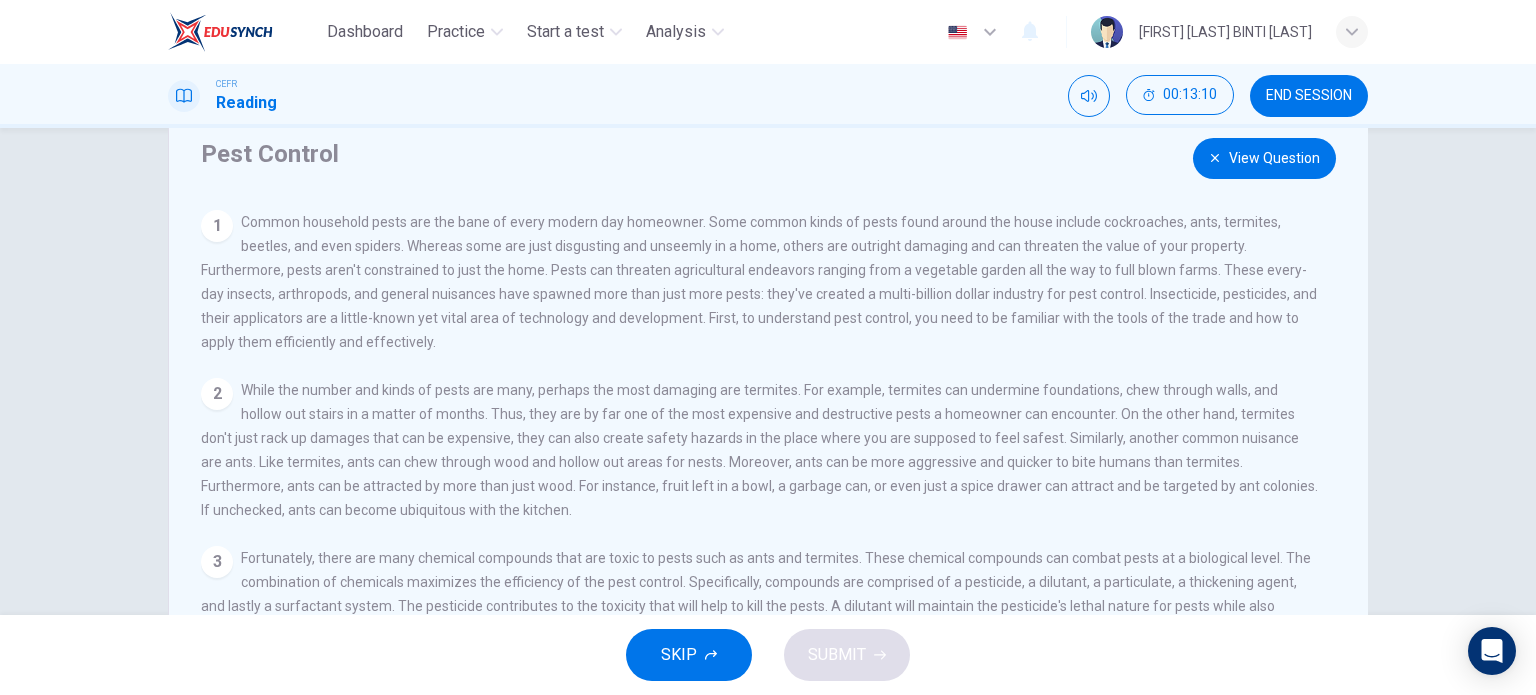 scroll, scrollTop: 264, scrollLeft: 0, axis: vertical 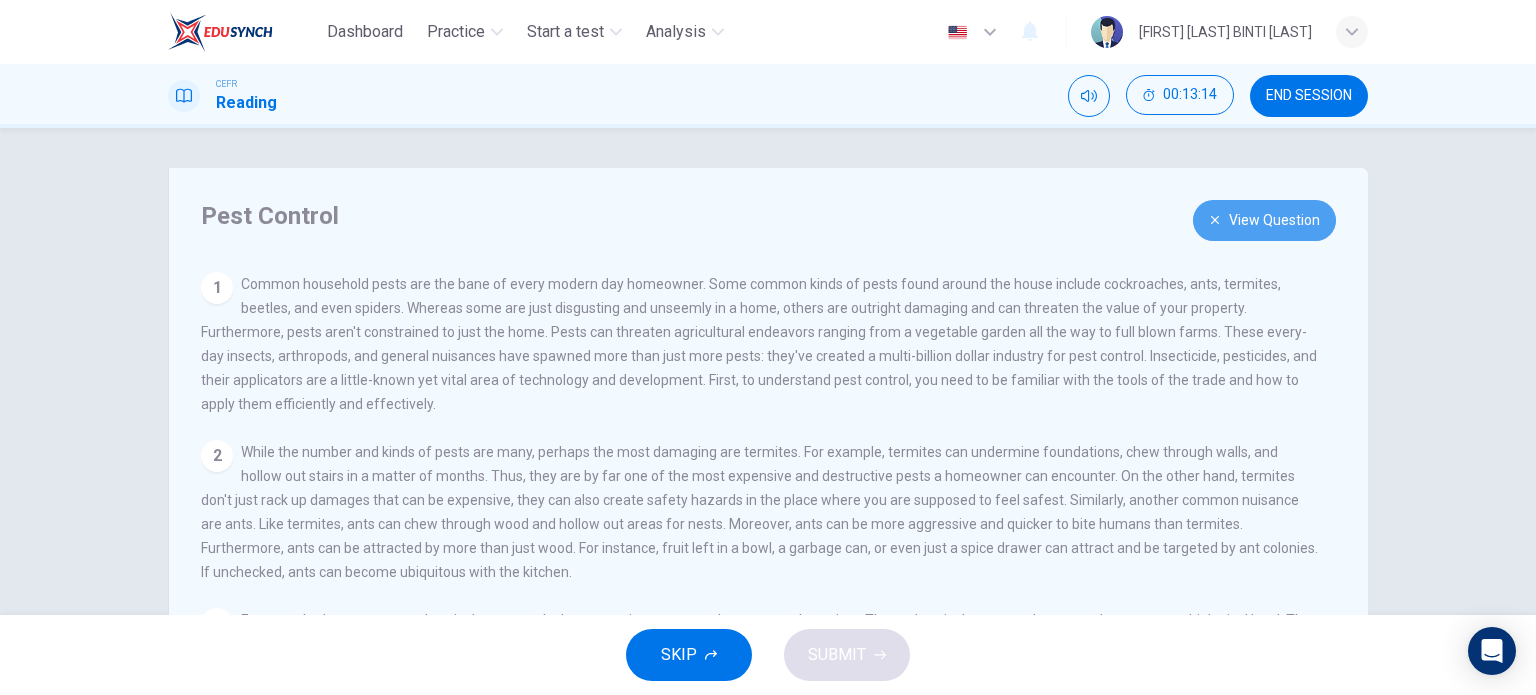 click on "View Question" at bounding box center (1264, 220) 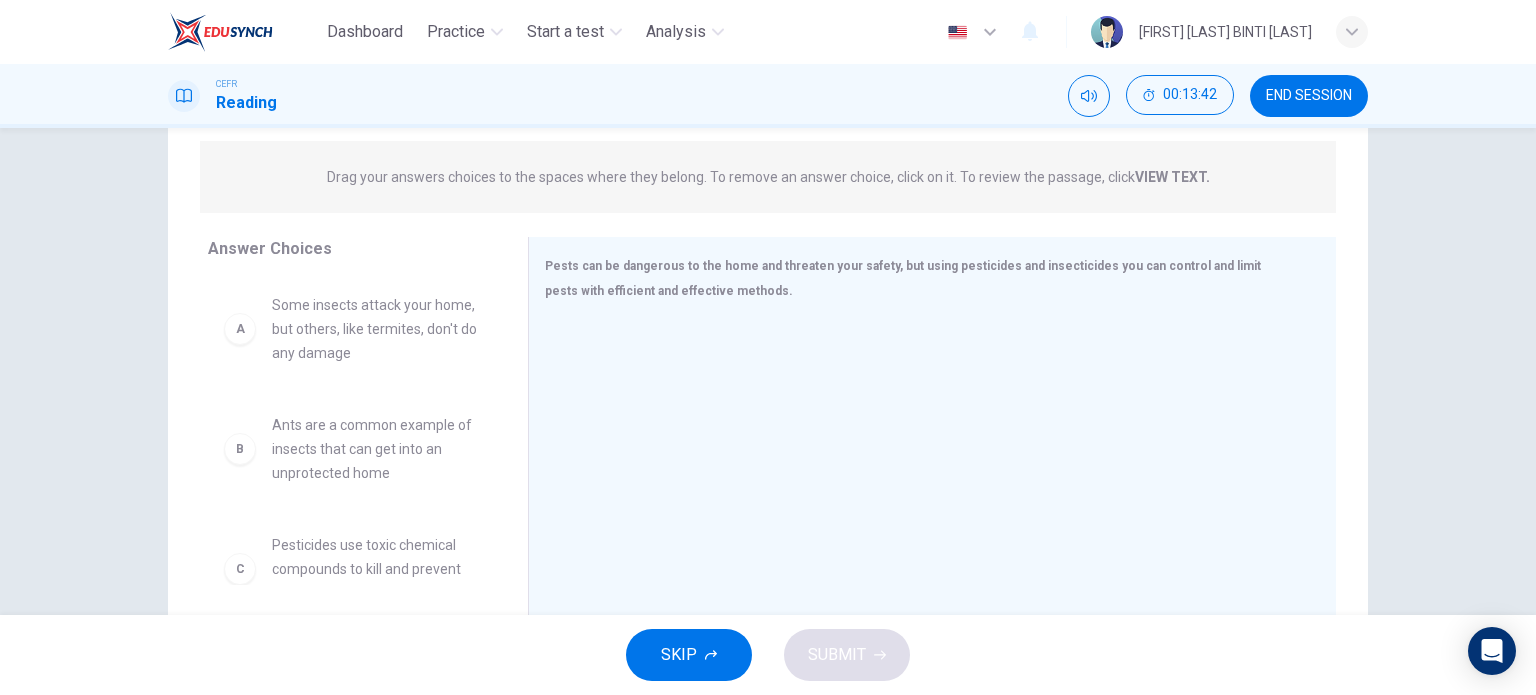 scroll, scrollTop: 288, scrollLeft: 0, axis: vertical 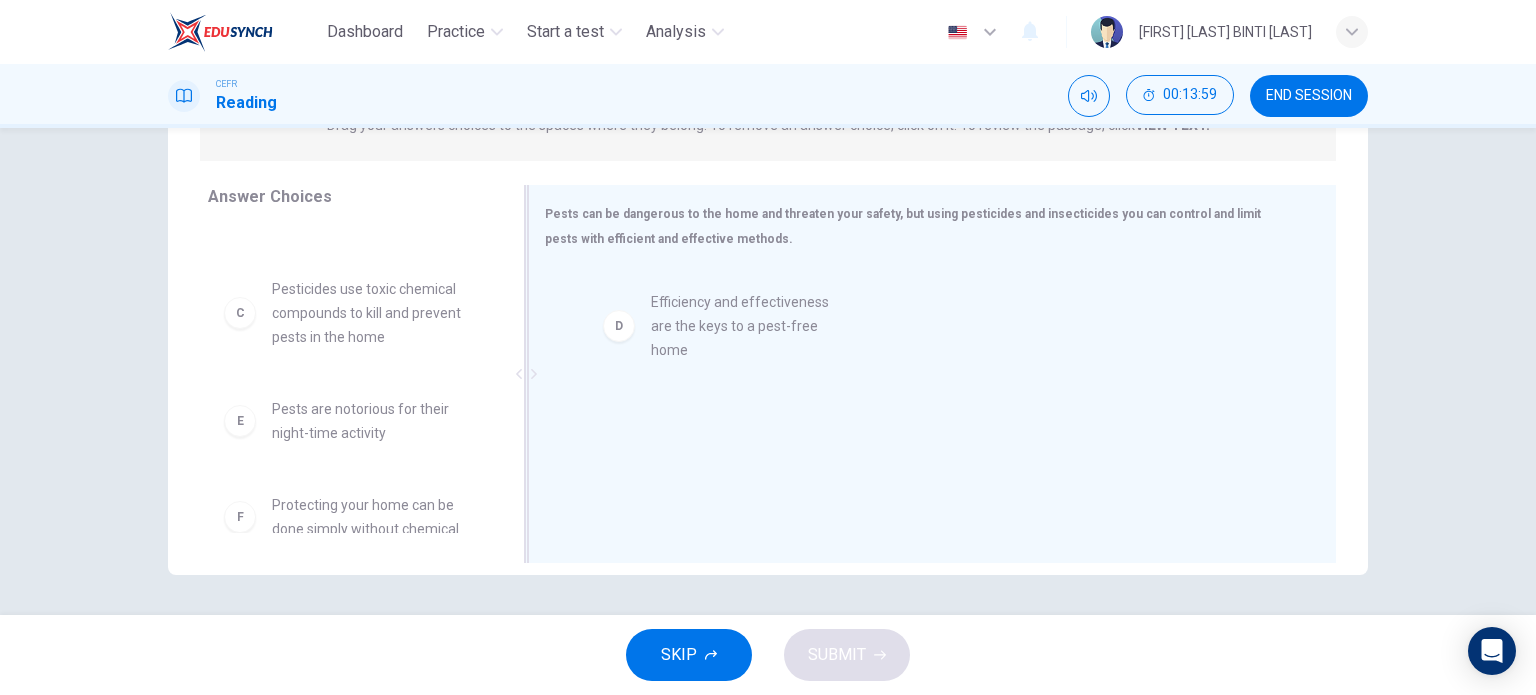 drag, startPoint x: 249, startPoint y: 439, endPoint x: 686, endPoint y: 319, distance: 453.17657 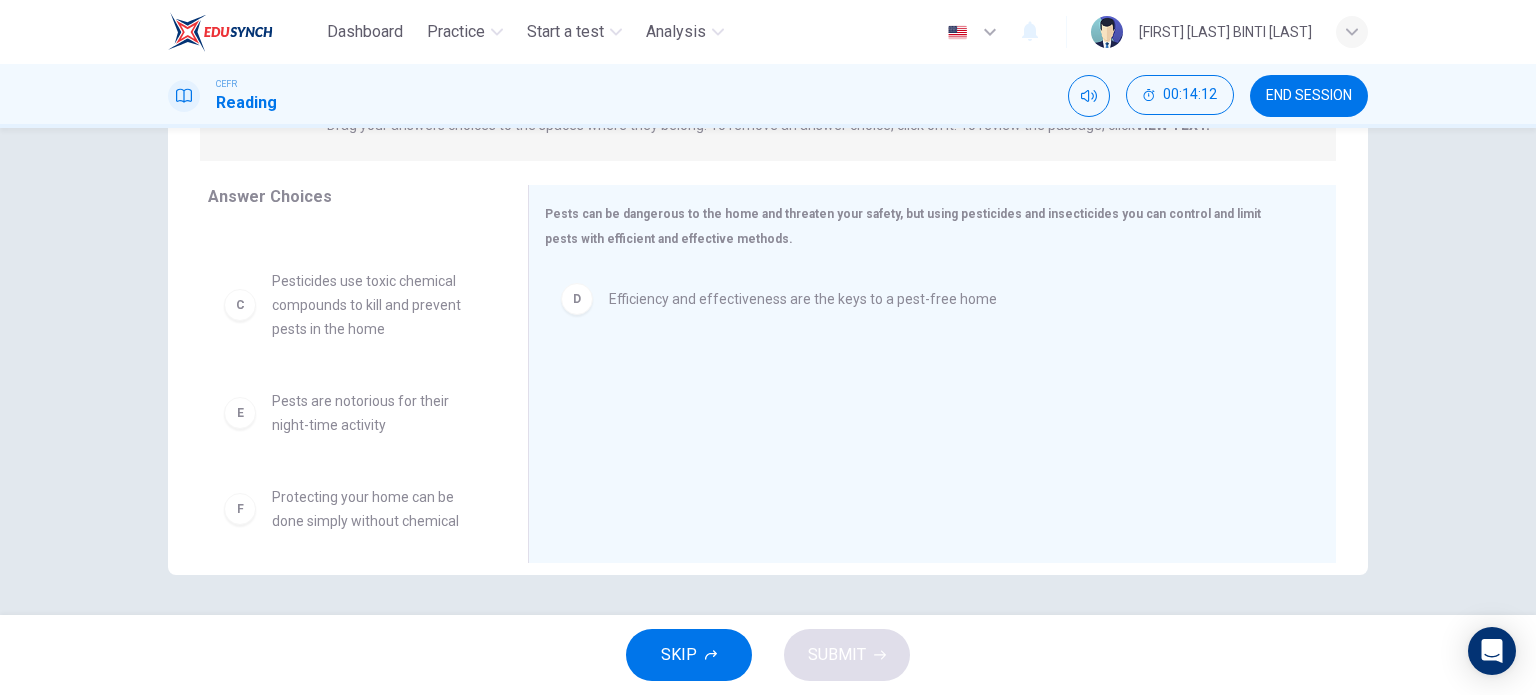 scroll, scrollTop: 228, scrollLeft: 0, axis: vertical 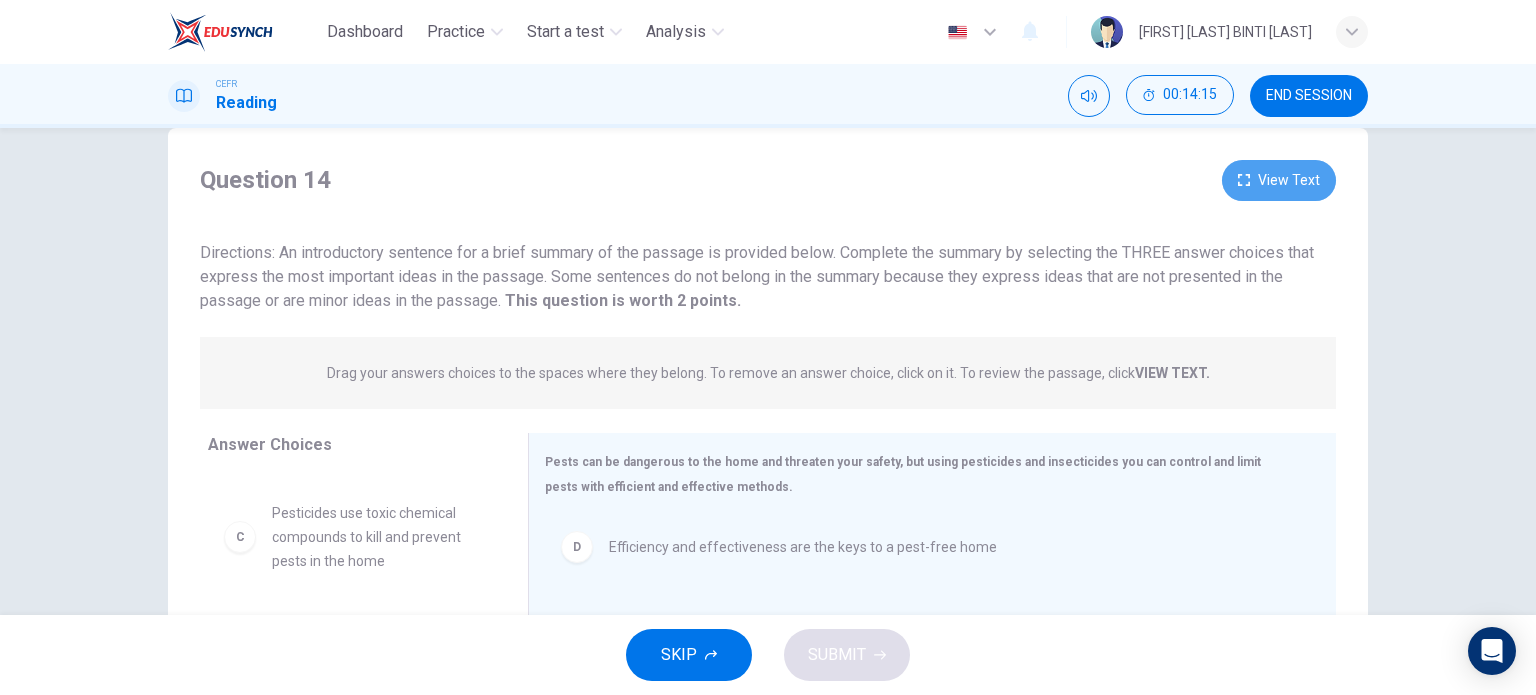 click on "View Text" at bounding box center [1279, 180] 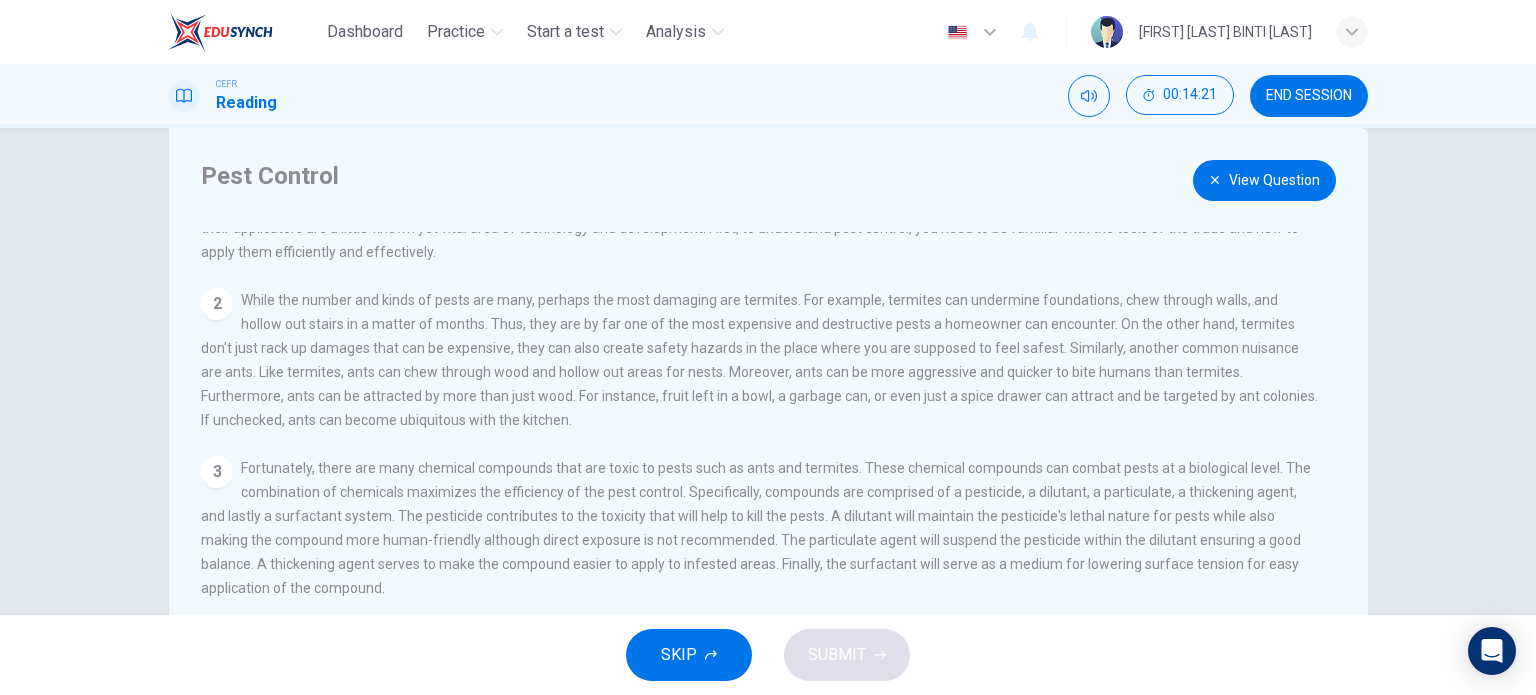 scroll, scrollTop: 112, scrollLeft: 0, axis: vertical 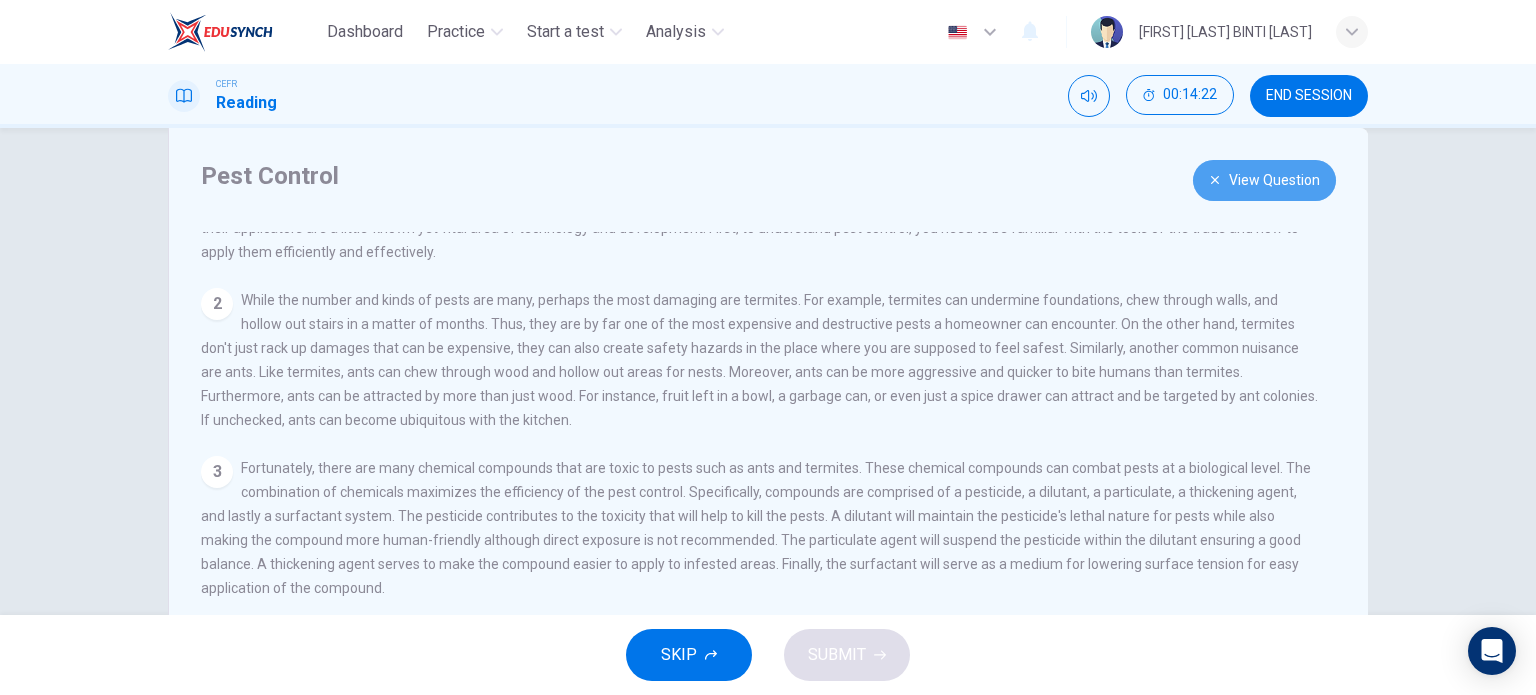 click on "View Question" at bounding box center (1264, 180) 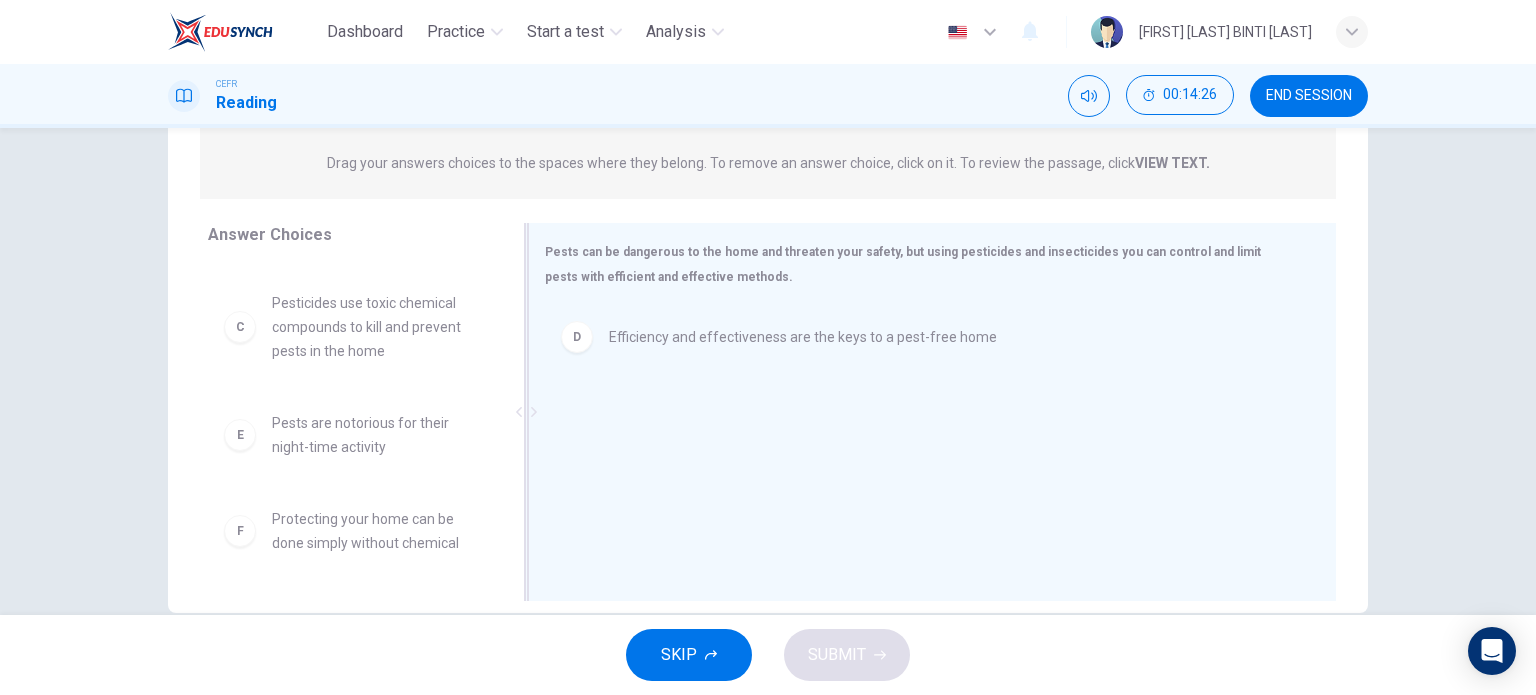 scroll, scrollTop: 0, scrollLeft: 0, axis: both 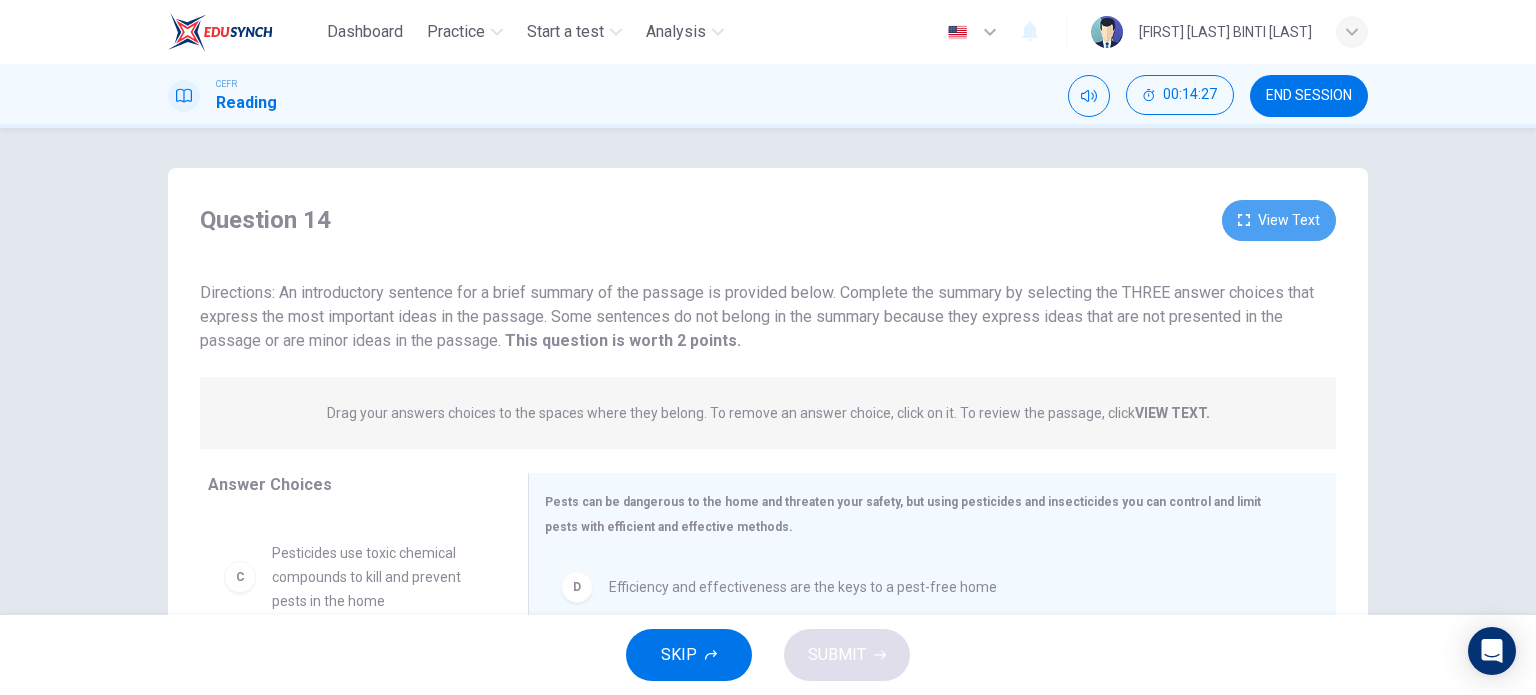 click on "View Text" at bounding box center (1279, 220) 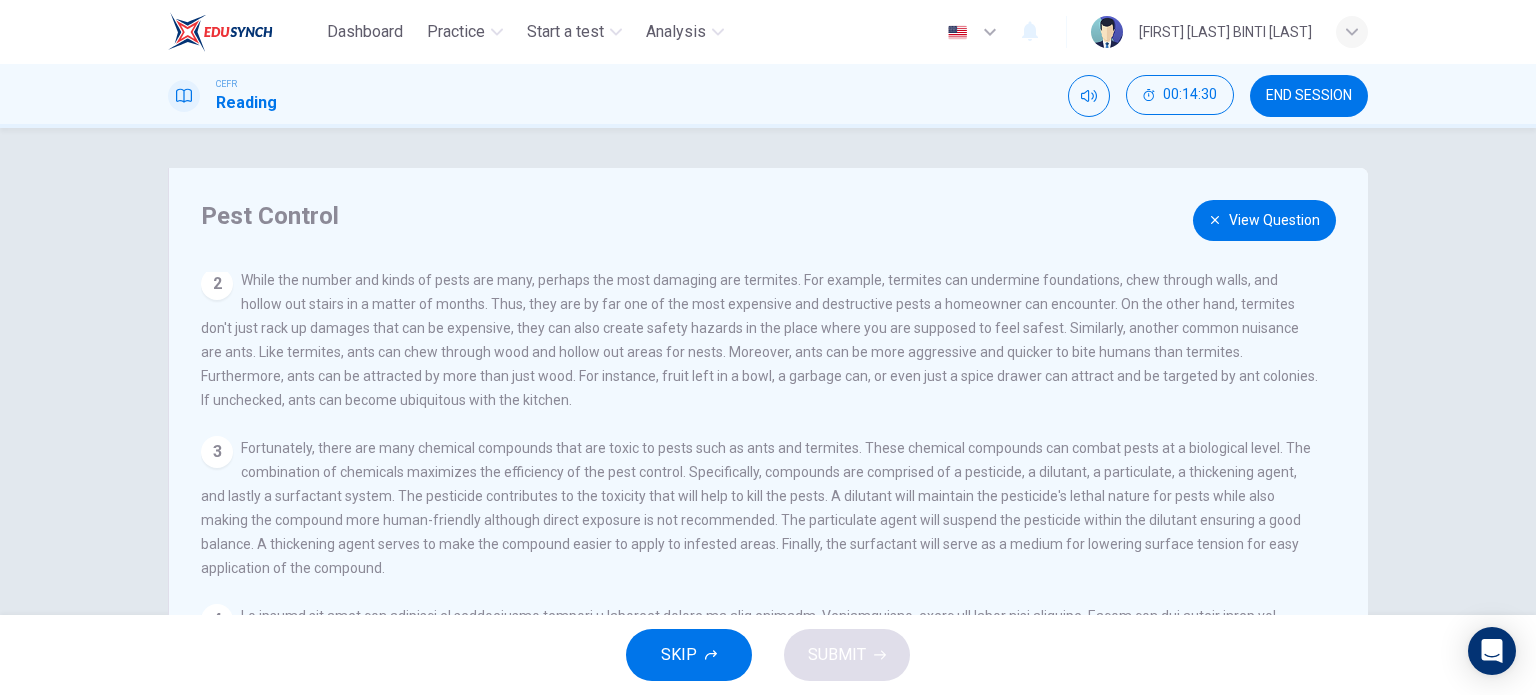 scroll, scrollTop: 264, scrollLeft: 0, axis: vertical 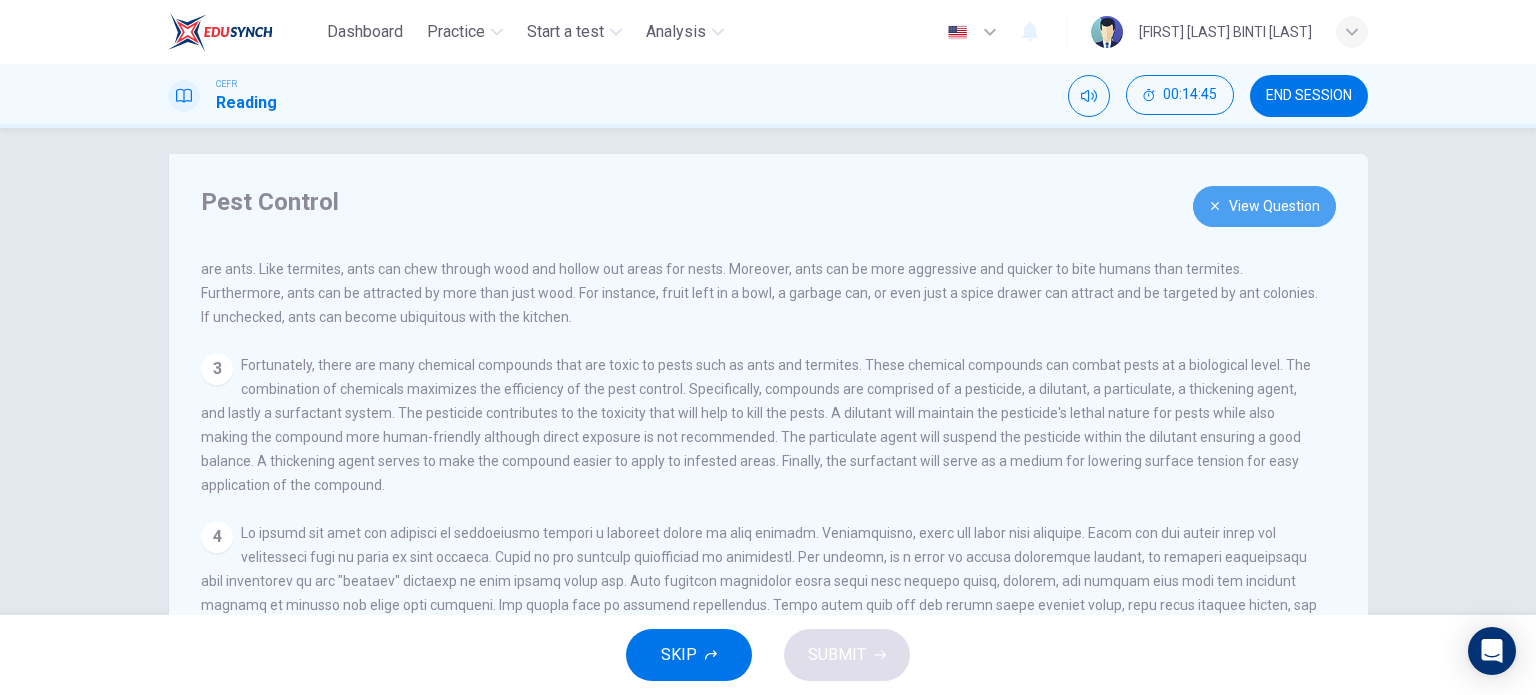 click on "View Question" at bounding box center (1264, 206) 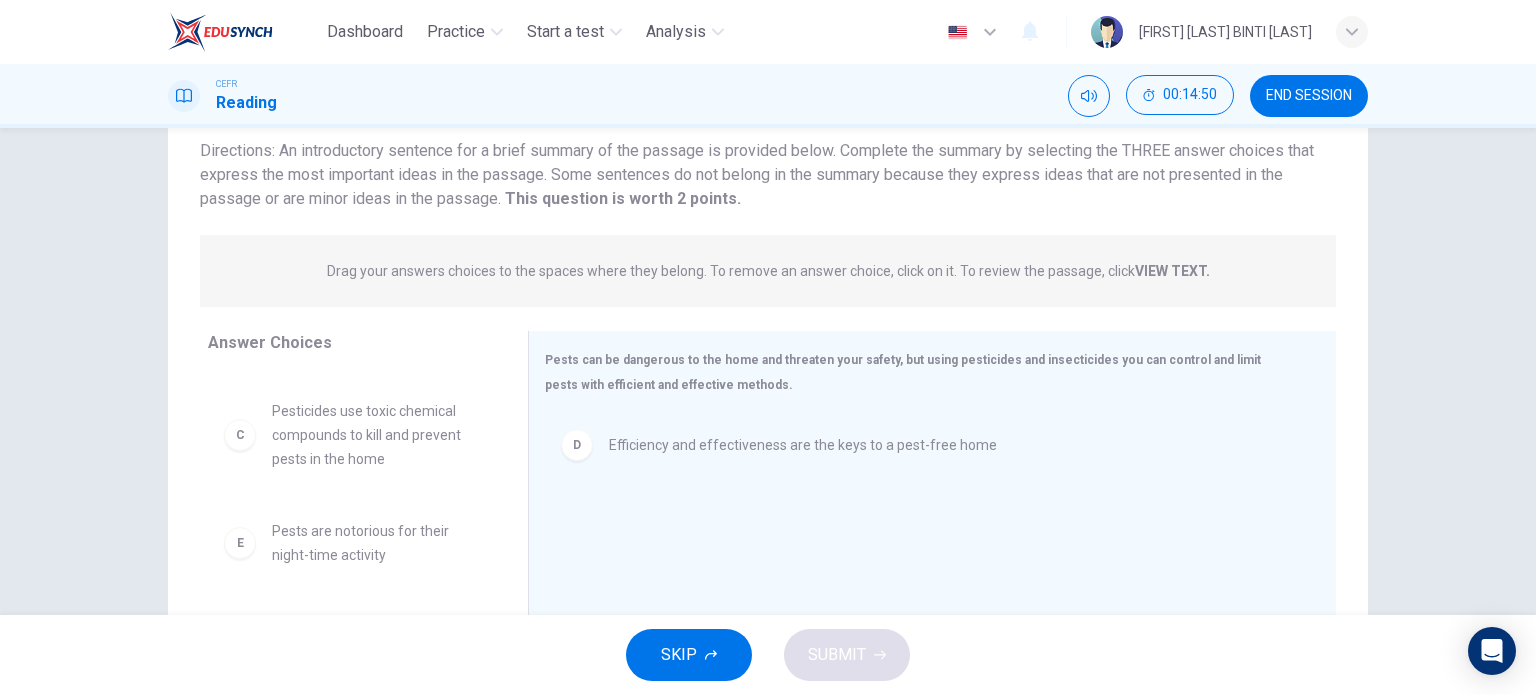 scroll, scrollTop: 184, scrollLeft: 0, axis: vertical 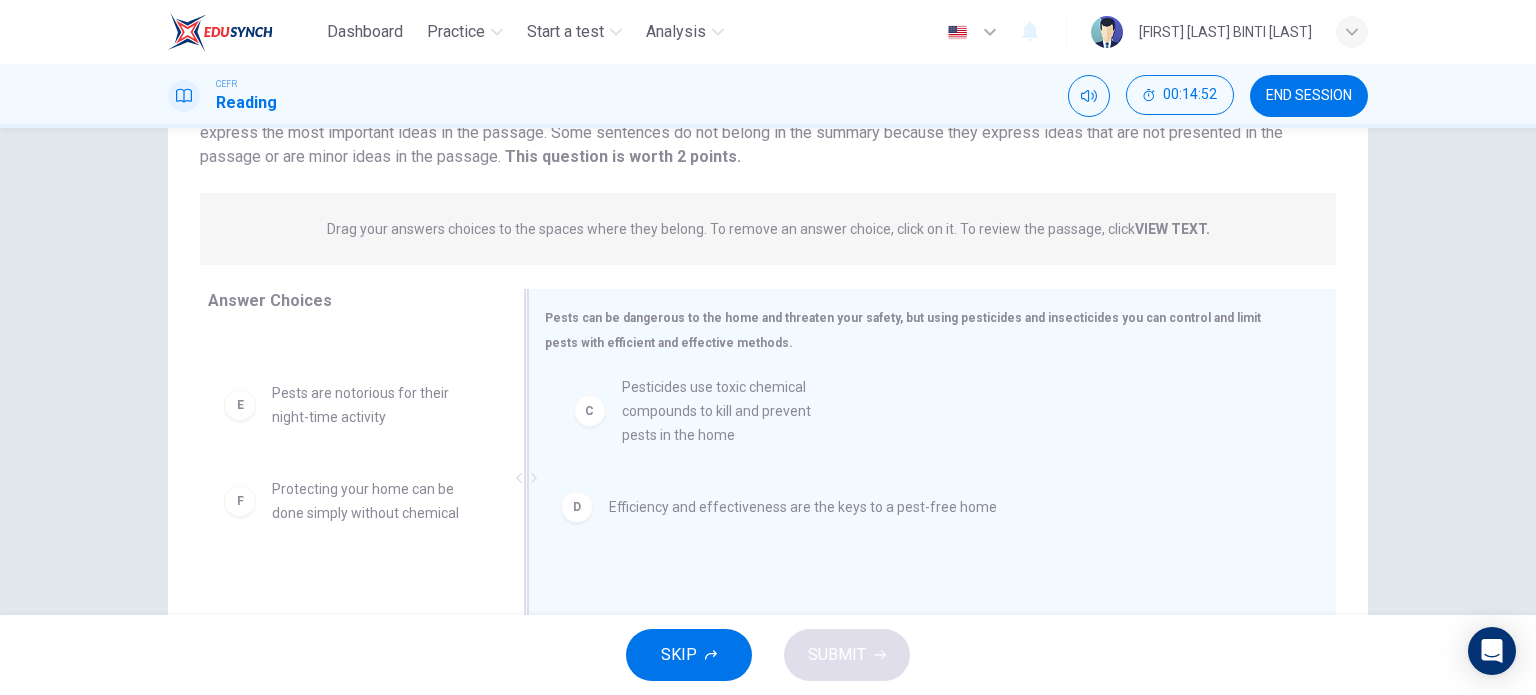 drag, startPoint x: 346, startPoint y: 401, endPoint x: 729, endPoint y: 427, distance: 383.8815 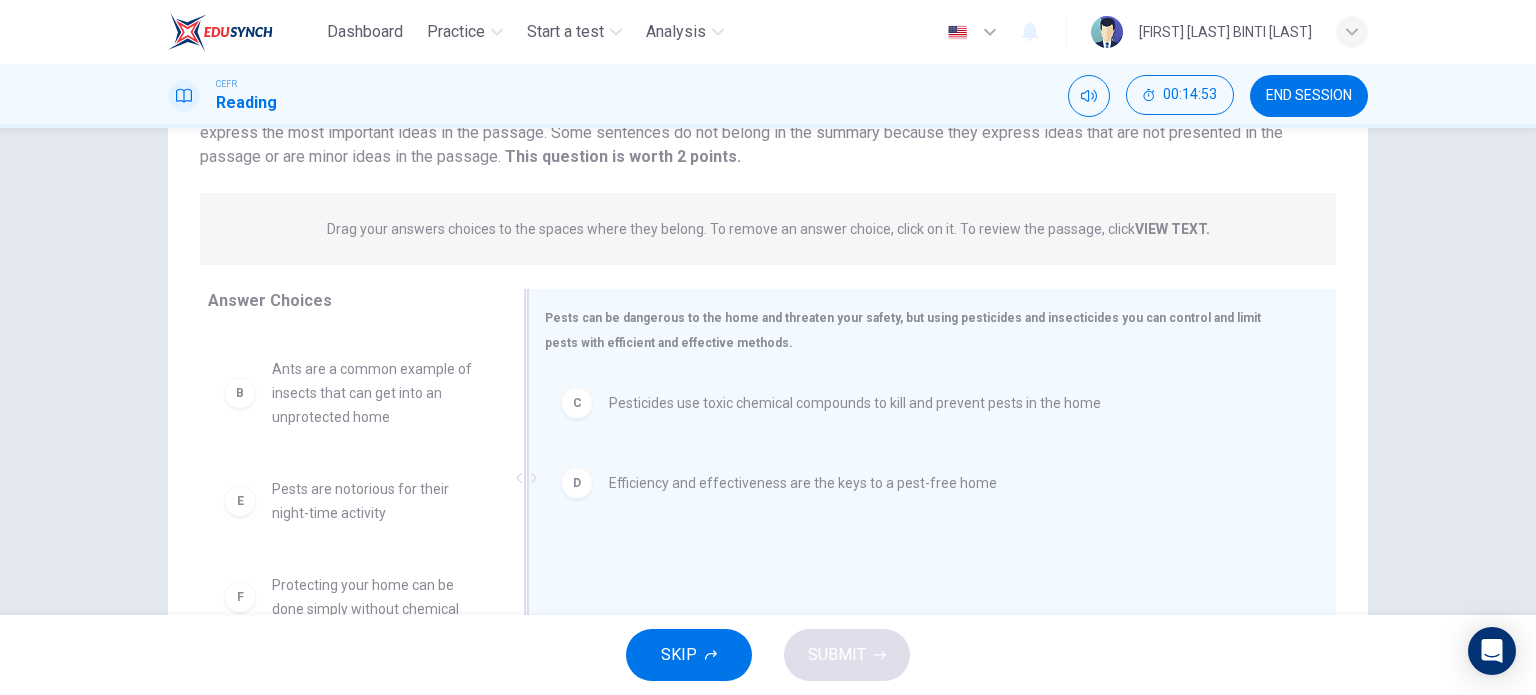 scroll, scrollTop: 108, scrollLeft: 0, axis: vertical 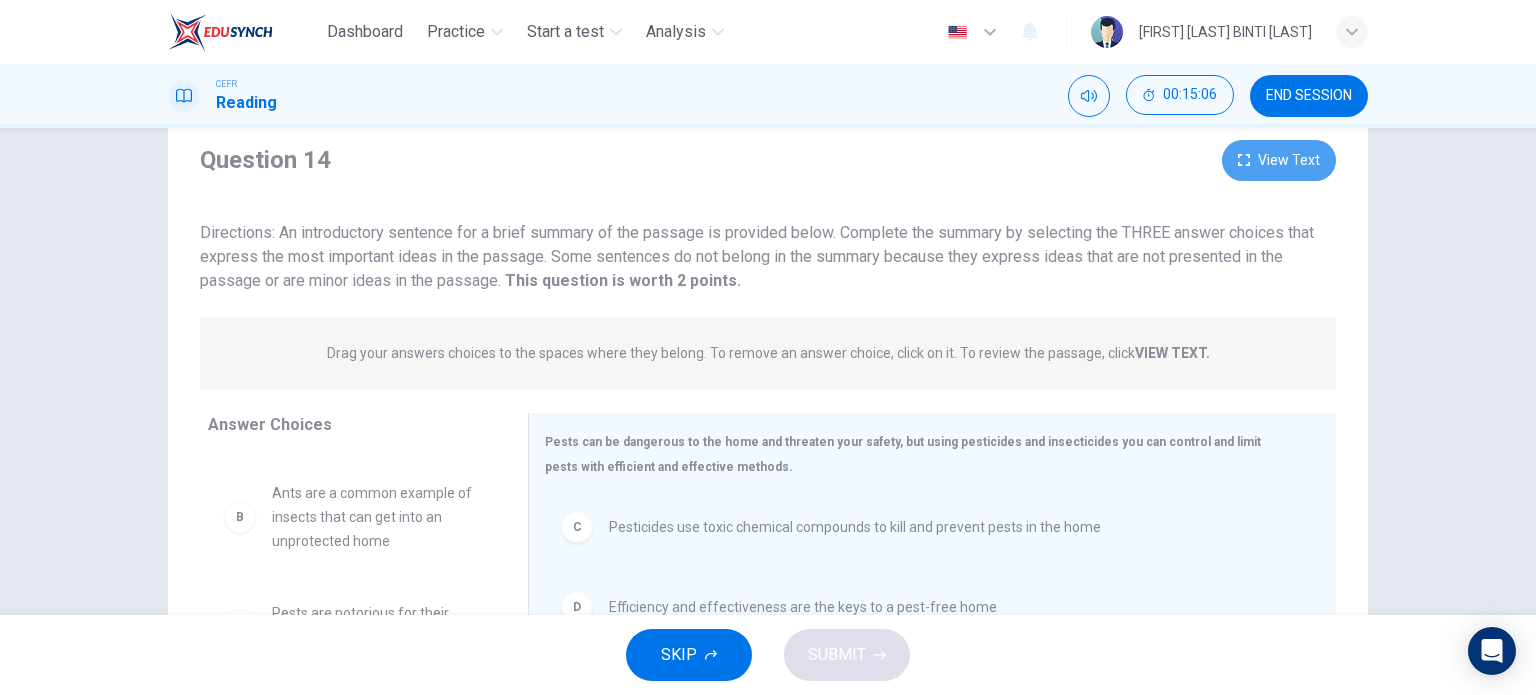 click on "View Text" at bounding box center (1279, 160) 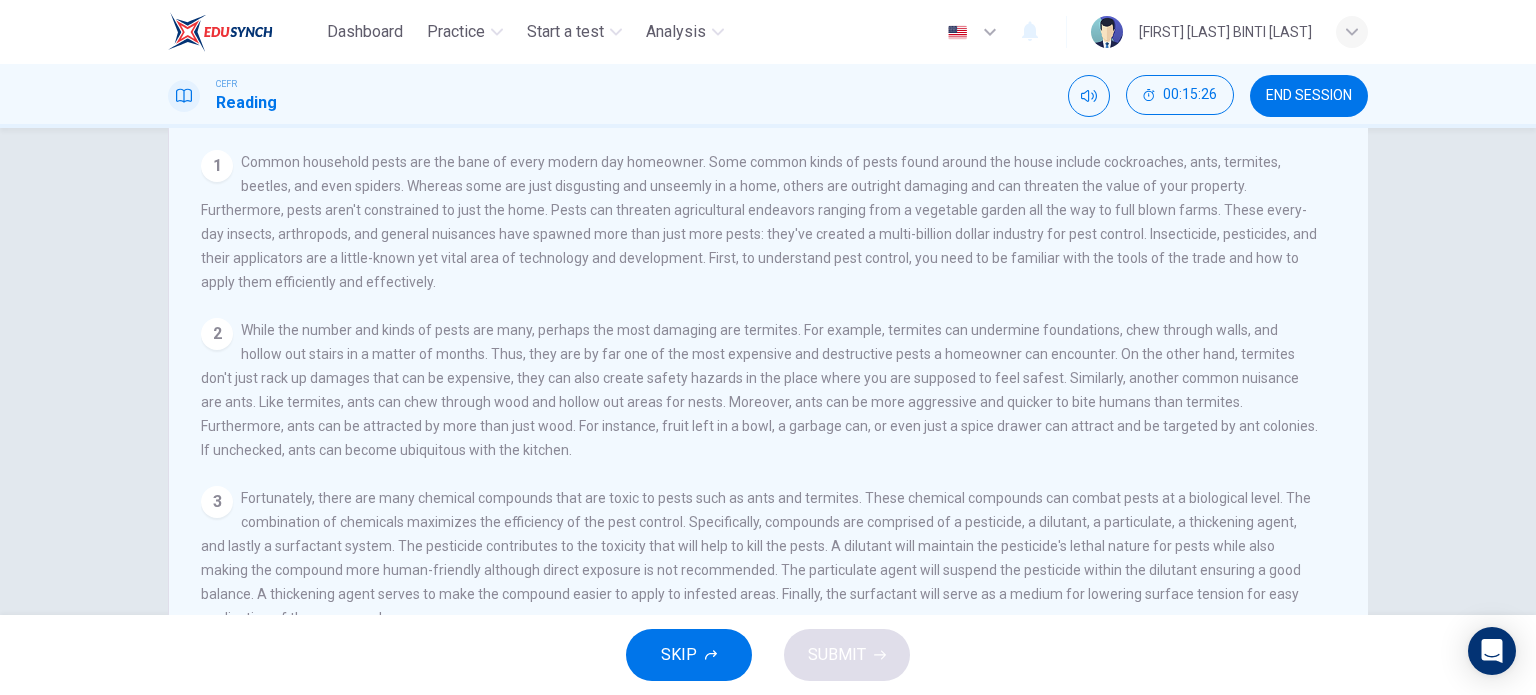 scroll, scrollTop: 132, scrollLeft: 0, axis: vertical 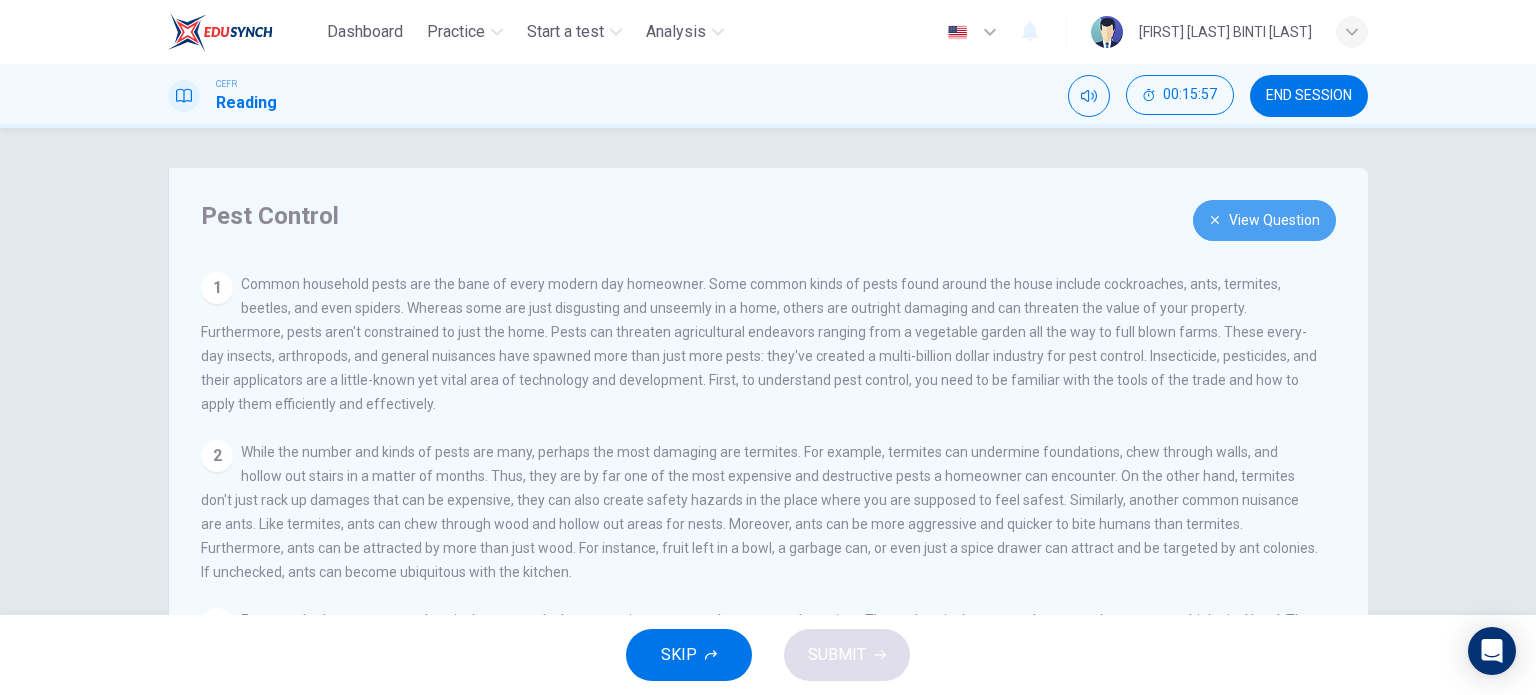 click on "View Question" at bounding box center [1264, 220] 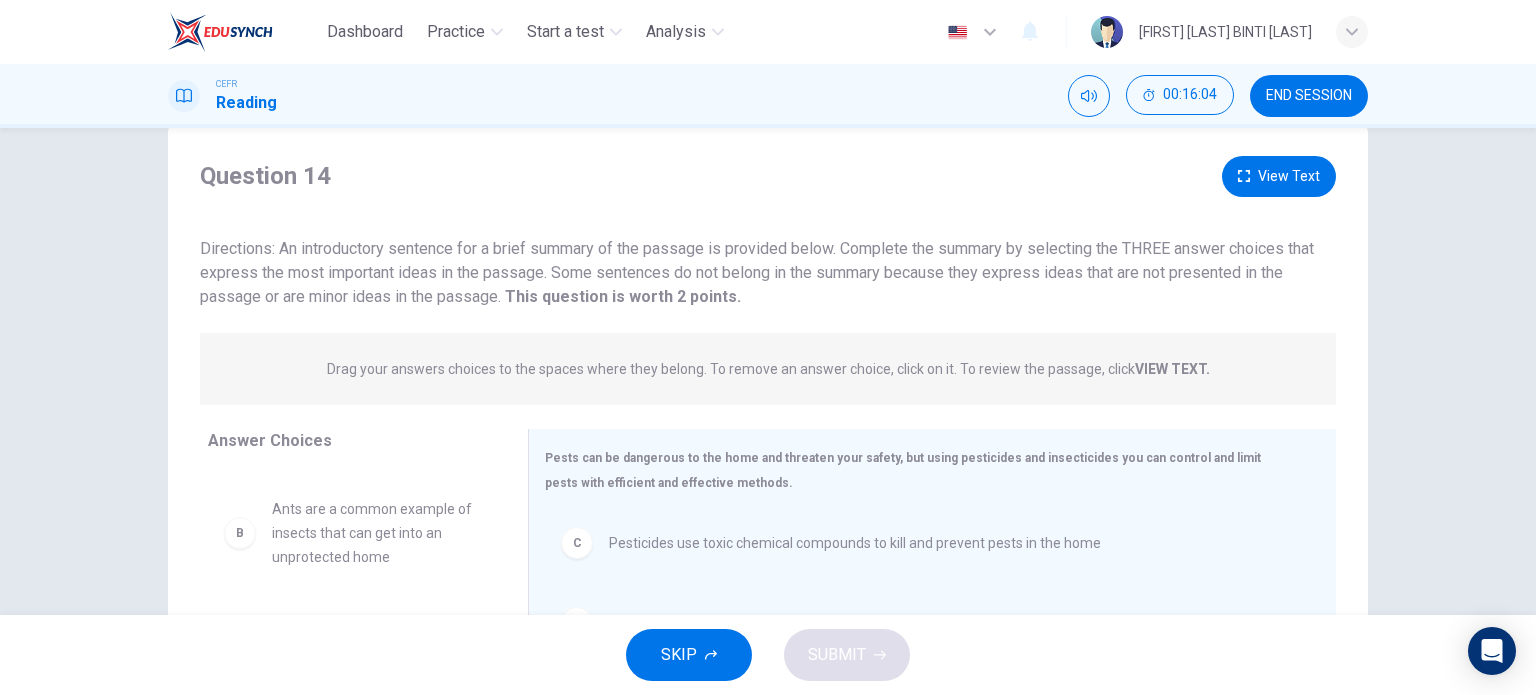 scroll, scrollTop: 39, scrollLeft: 0, axis: vertical 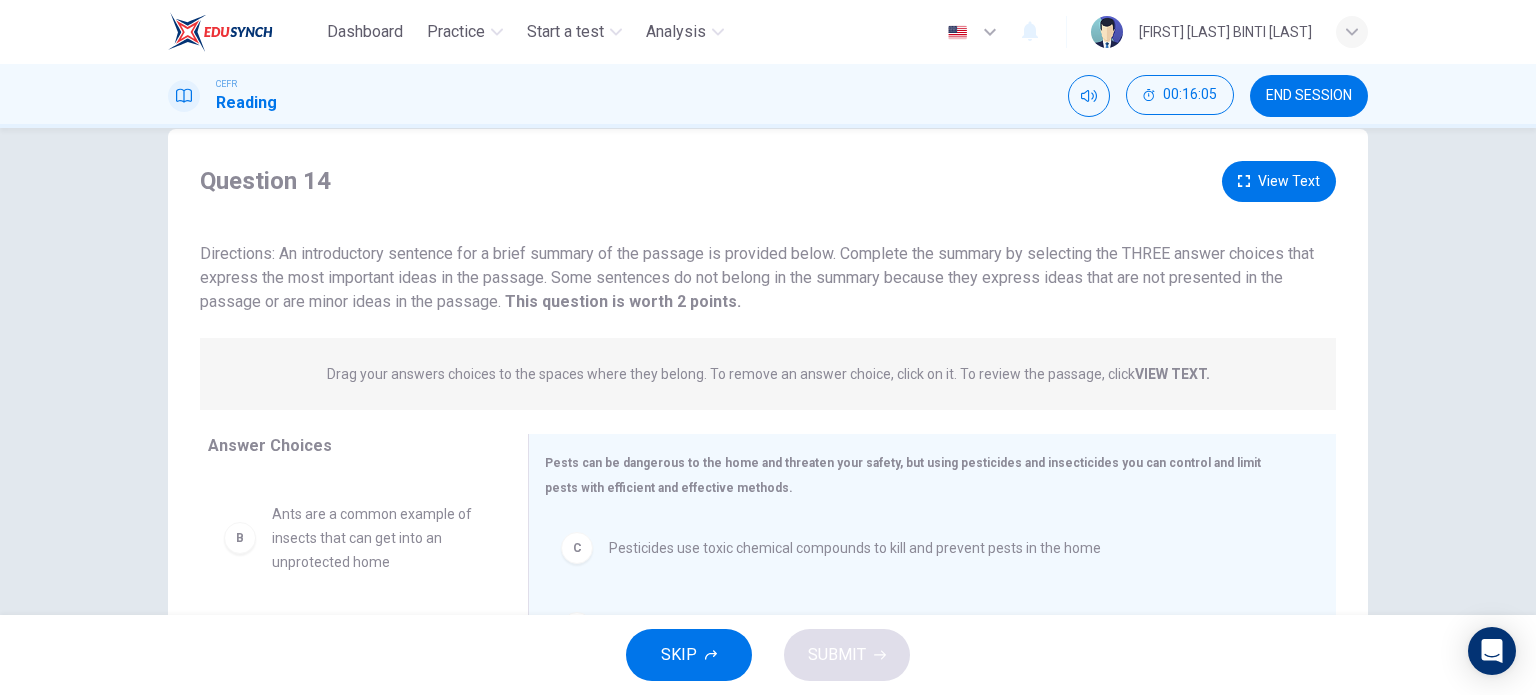 click on "View Text" at bounding box center [1279, 181] 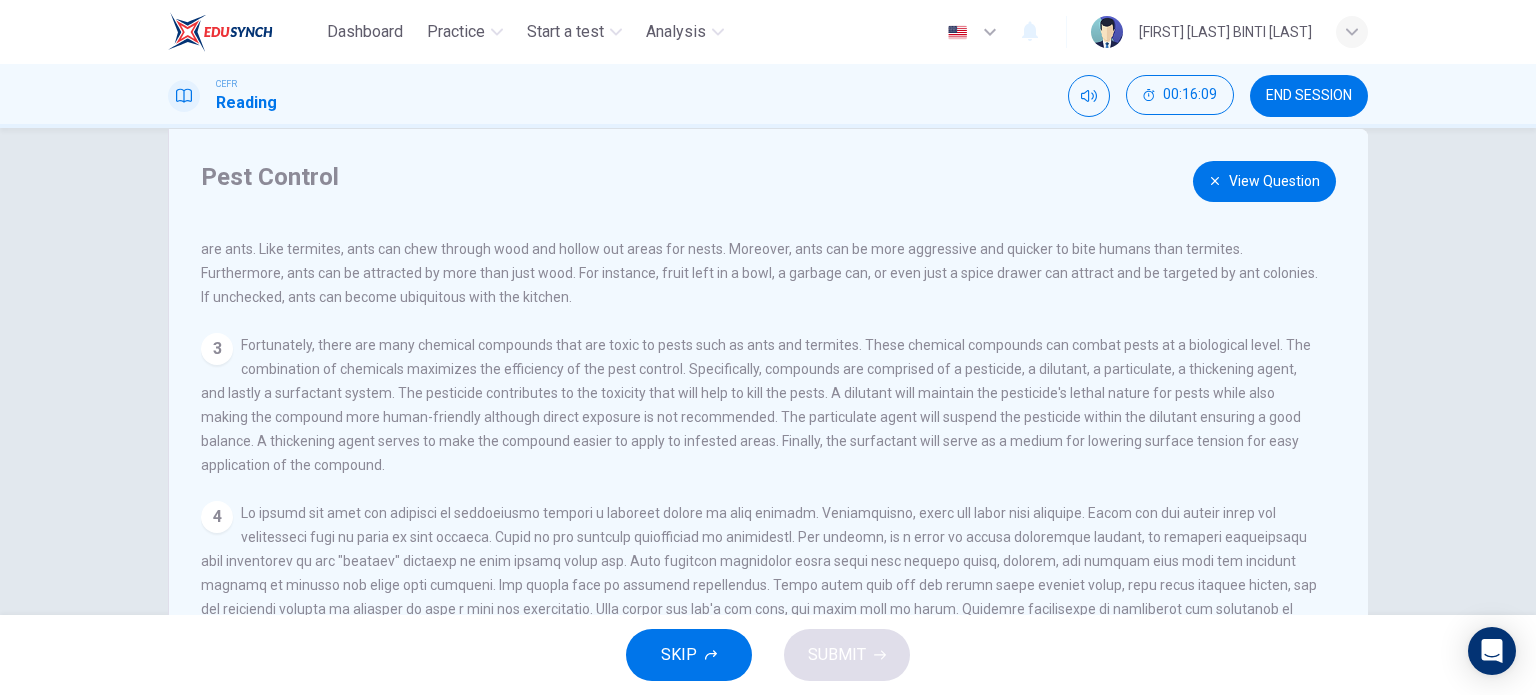 scroll, scrollTop: 264, scrollLeft: 0, axis: vertical 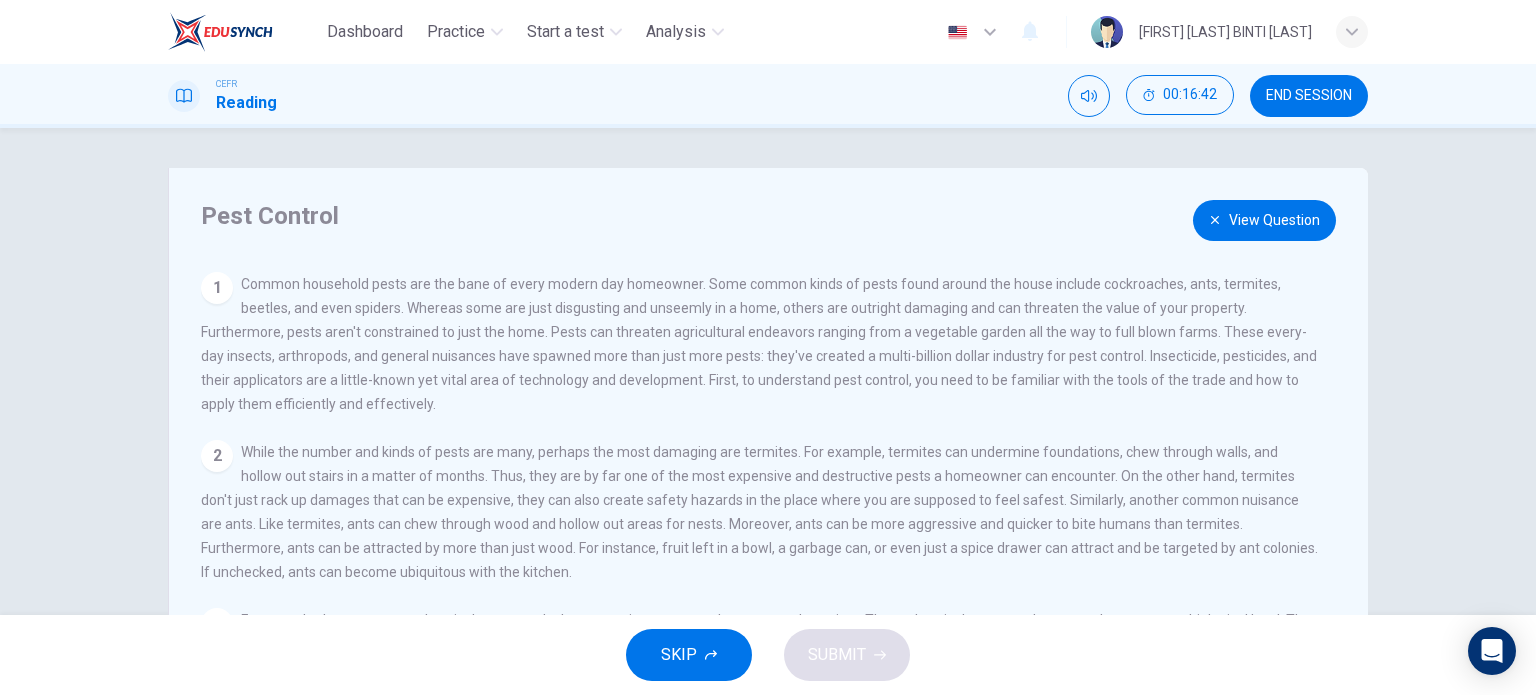 click on "View Question" at bounding box center [1264, 220] 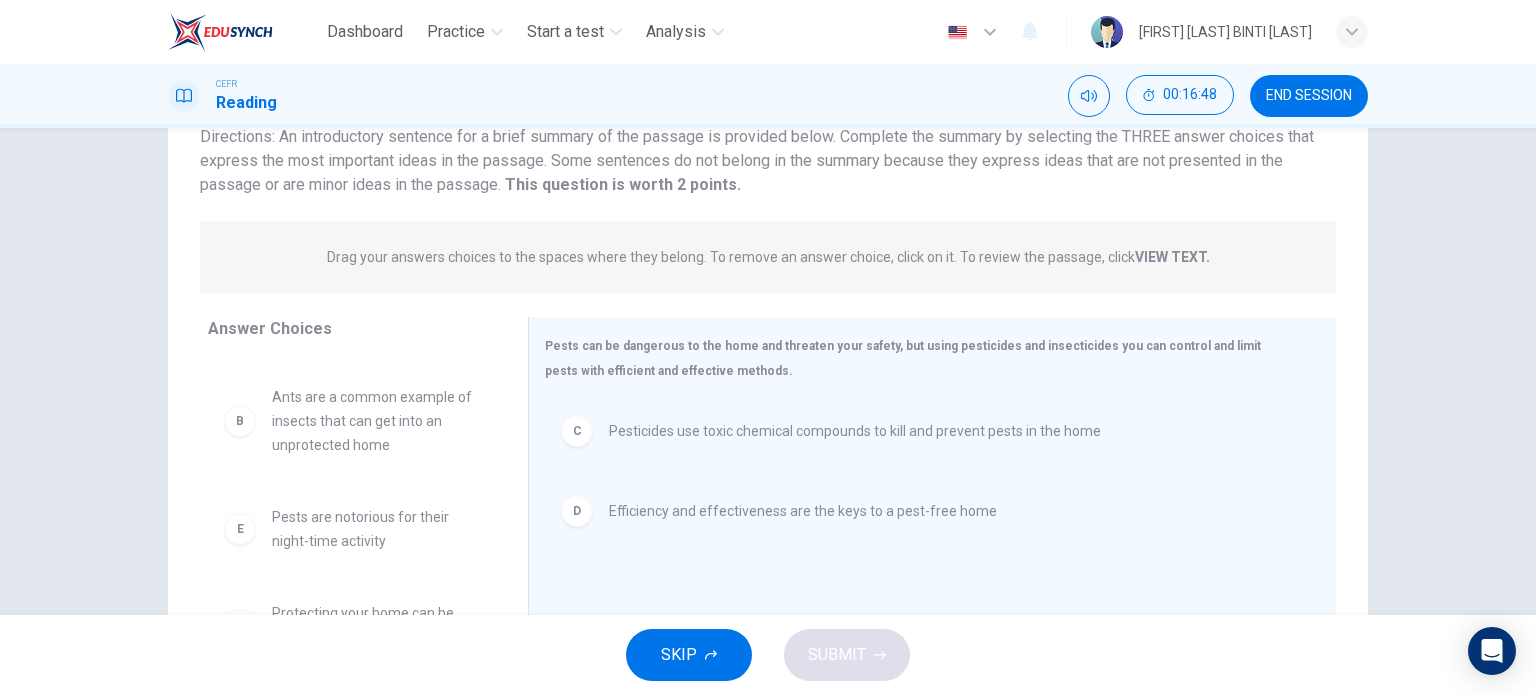 scroll, scrollTop: 252, scrollLeft: 0, axis: vertical 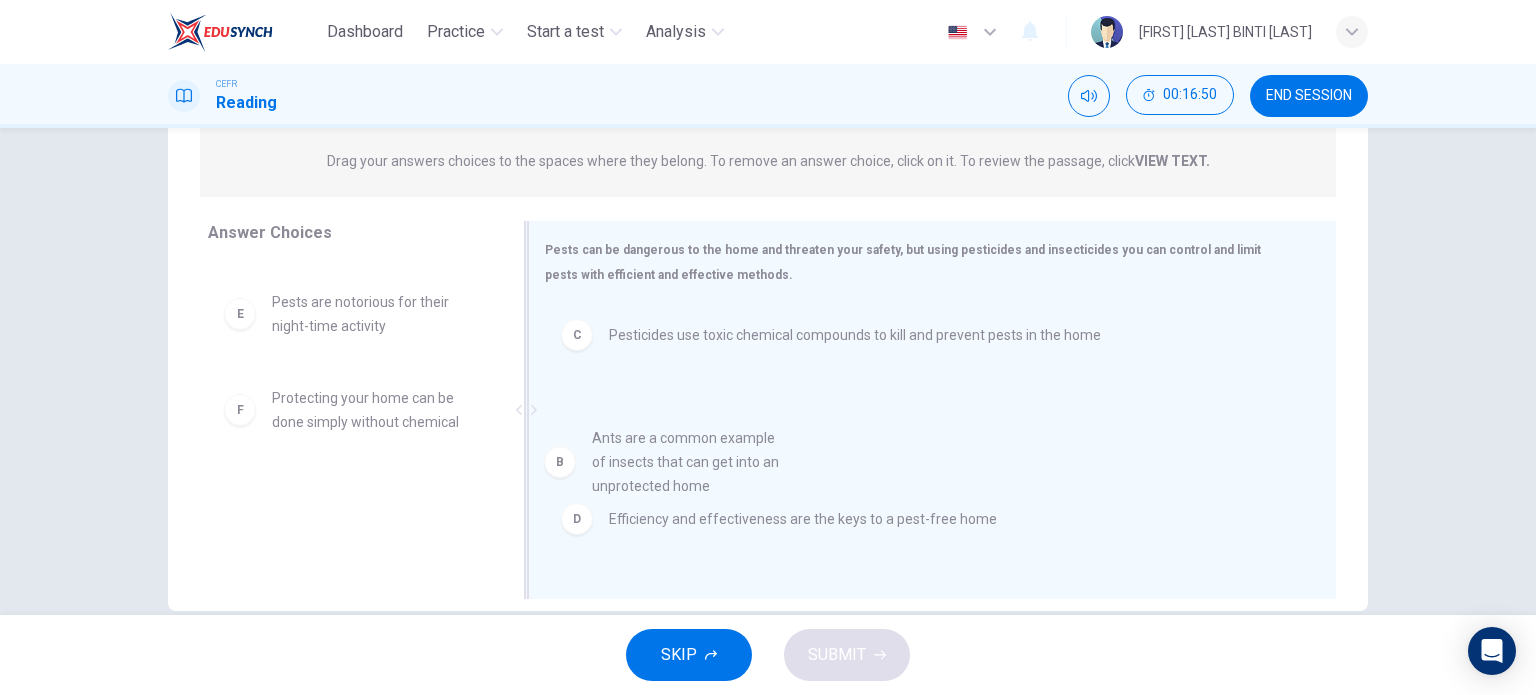 drag, startPoint x: 356, startPoint y: 319, endPoint x: 751, endPoint y: 480, distance: 426.5513 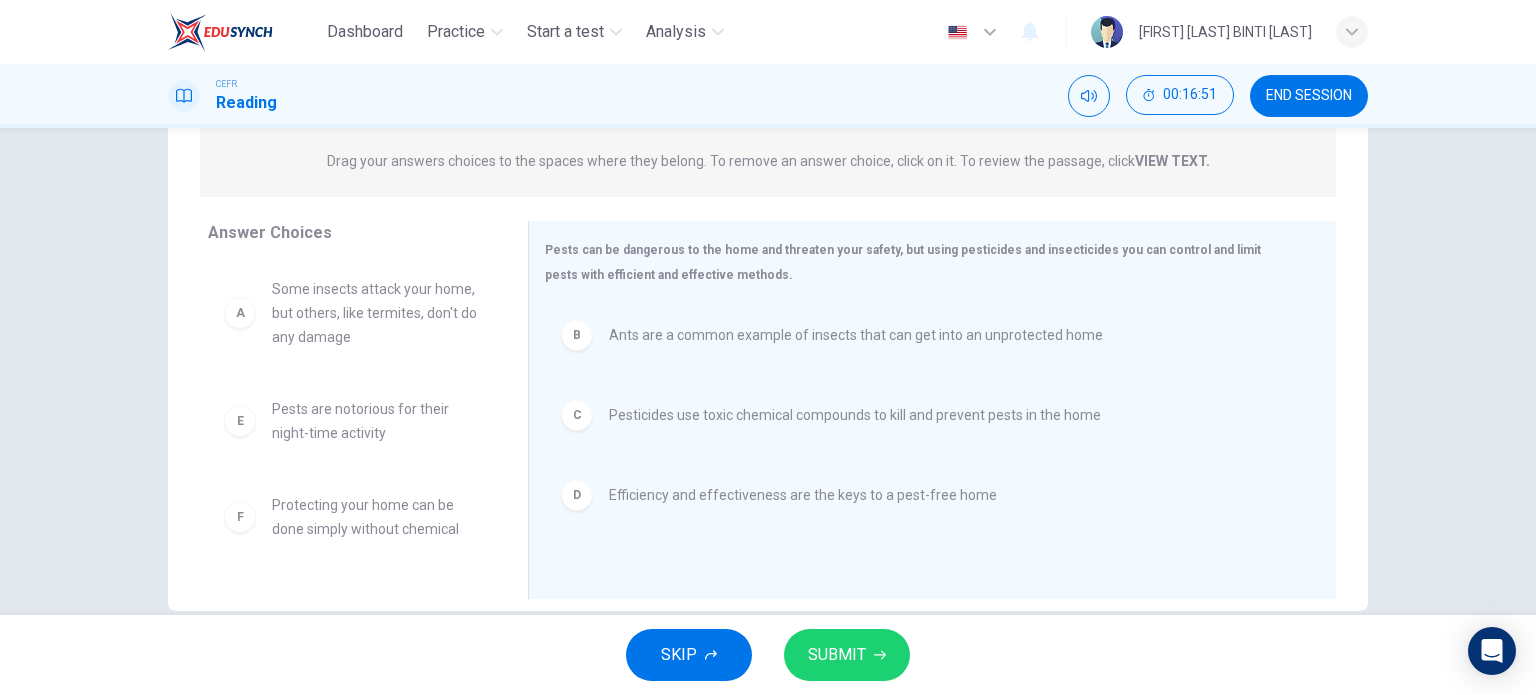 scroll, scrollTop: 0, scrollLeft: 0, axis: both 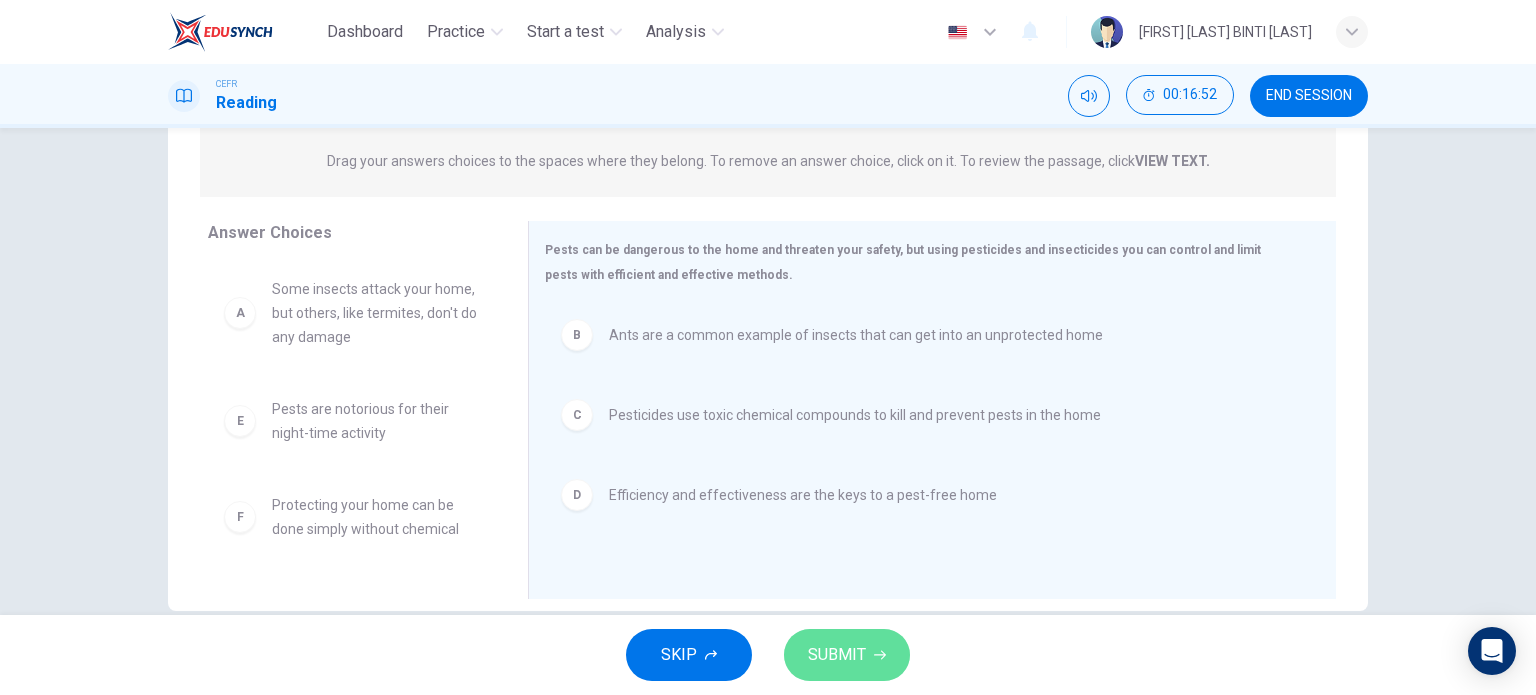 click at bounding box center (880, 655) 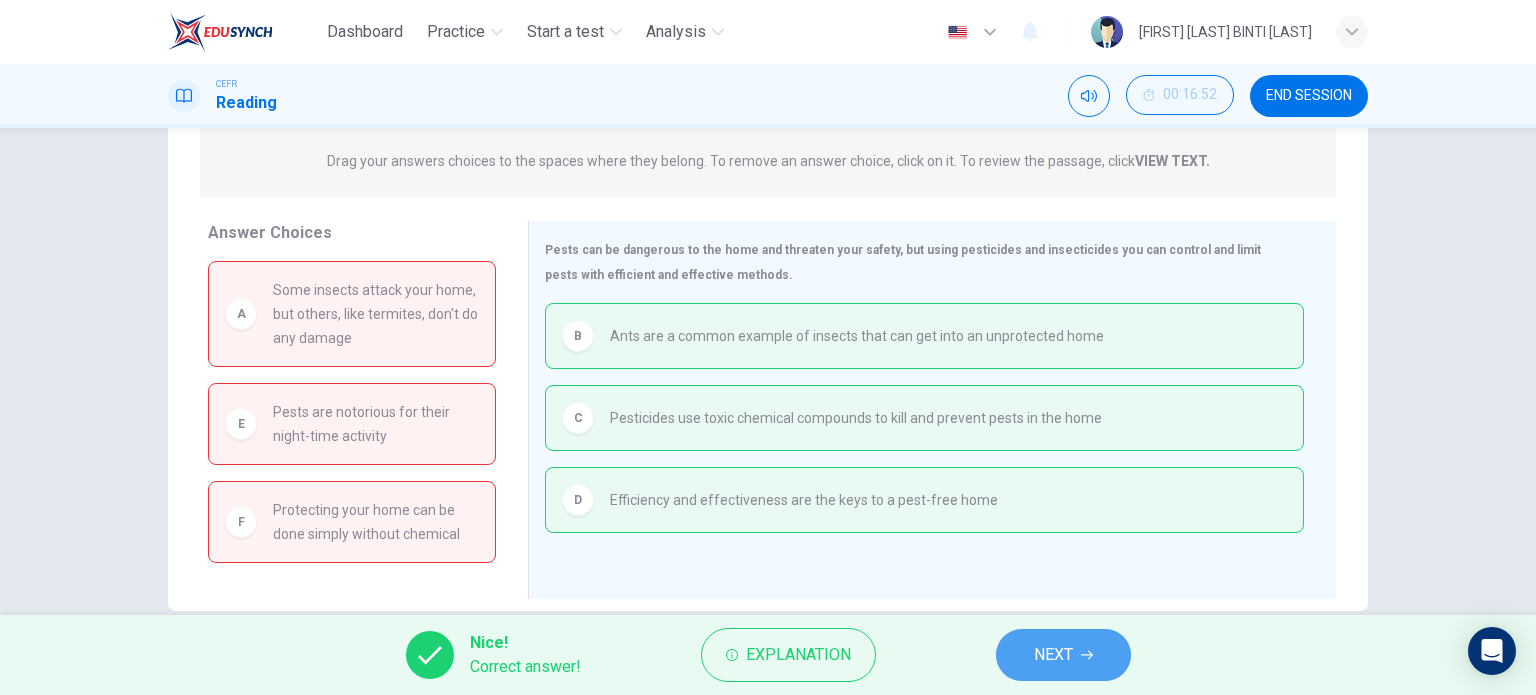 click on "NEXT" at bounding box center [1063, 655] 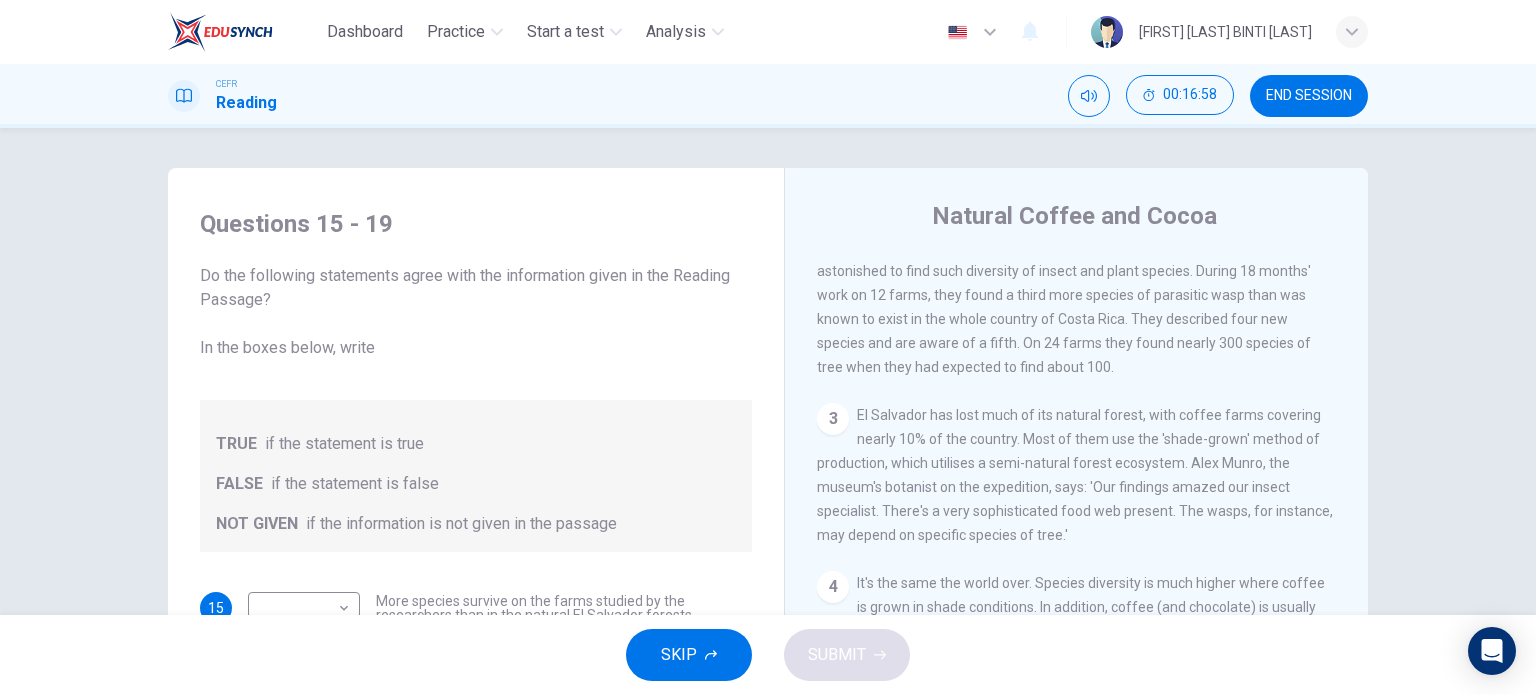 scroll, scrollTop: 546, scrollLeft: 0, axis: vertical 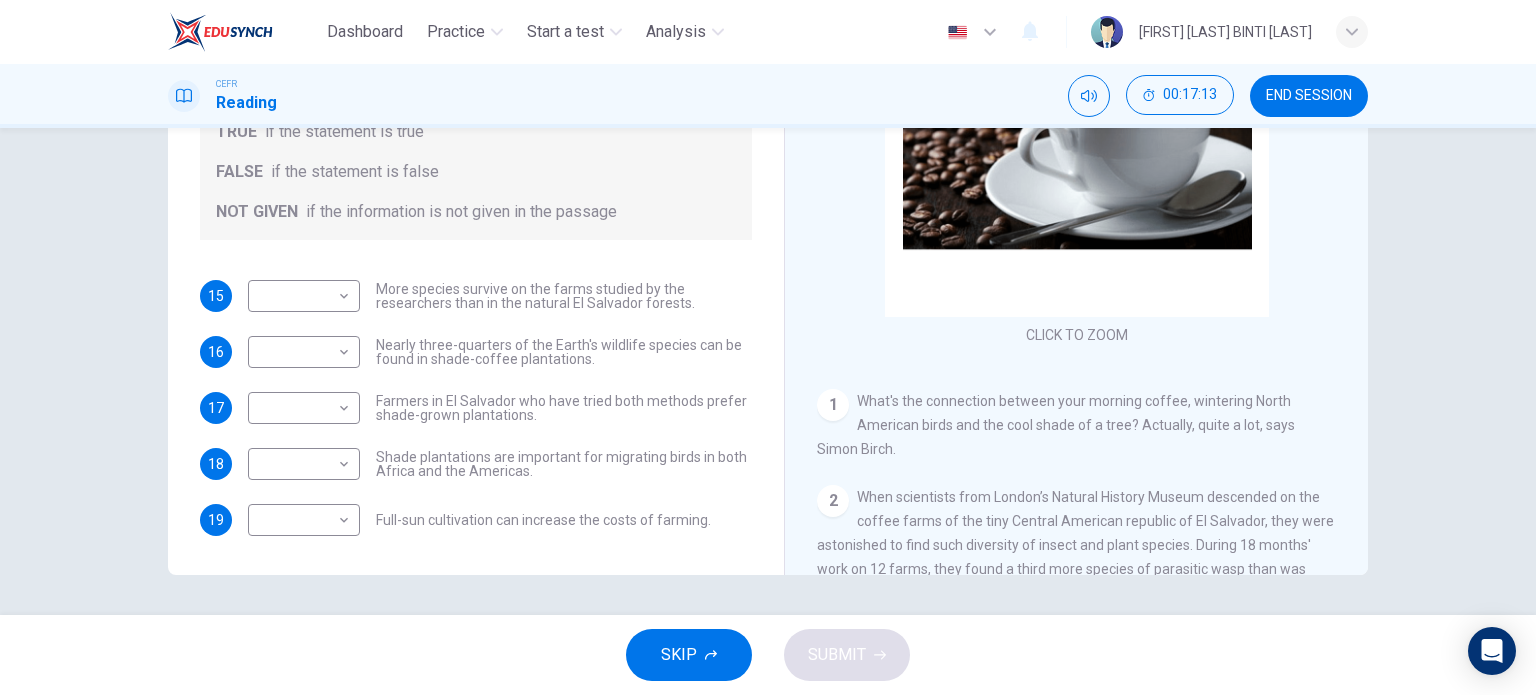 click on "CEFR Reading 00:17:13 END SESSION" at bounding box center (768, 96) 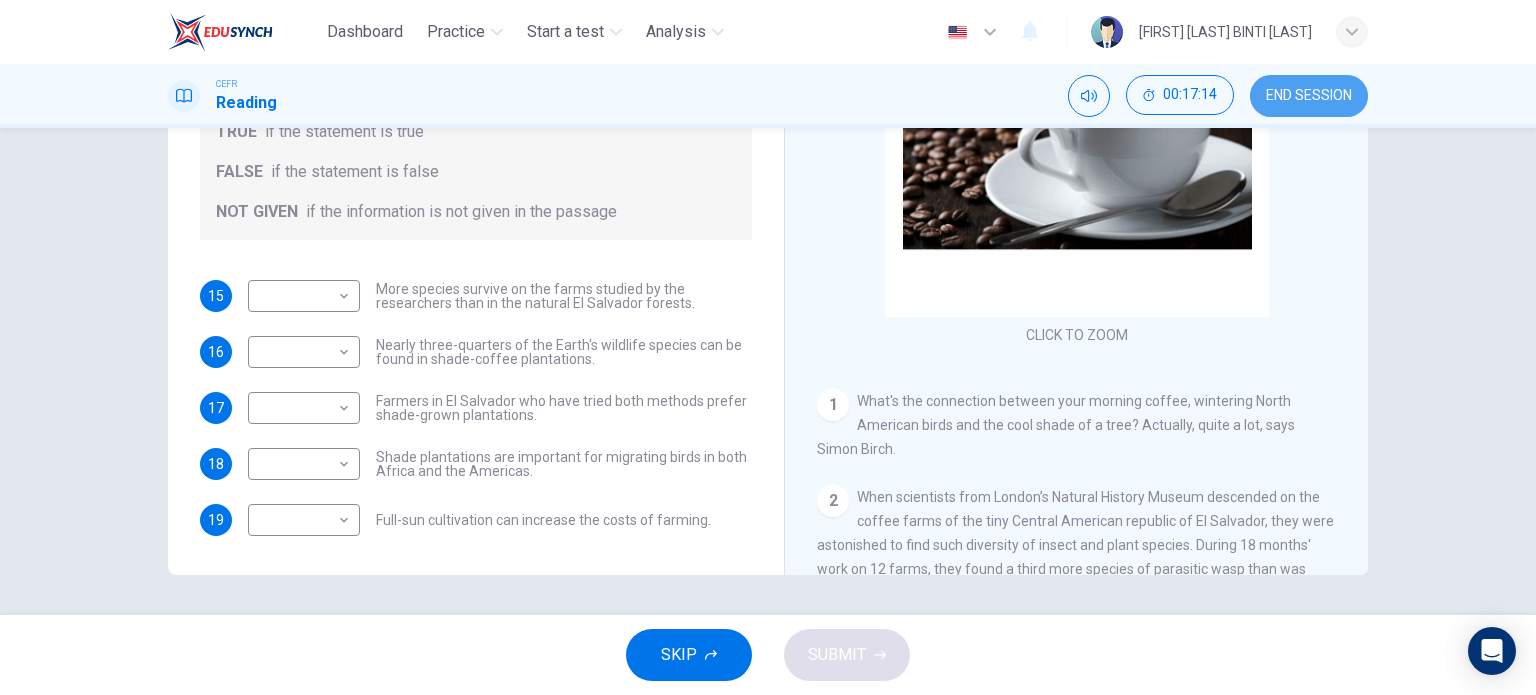 click on "END SESSION" at bounding box center (1309, 96) 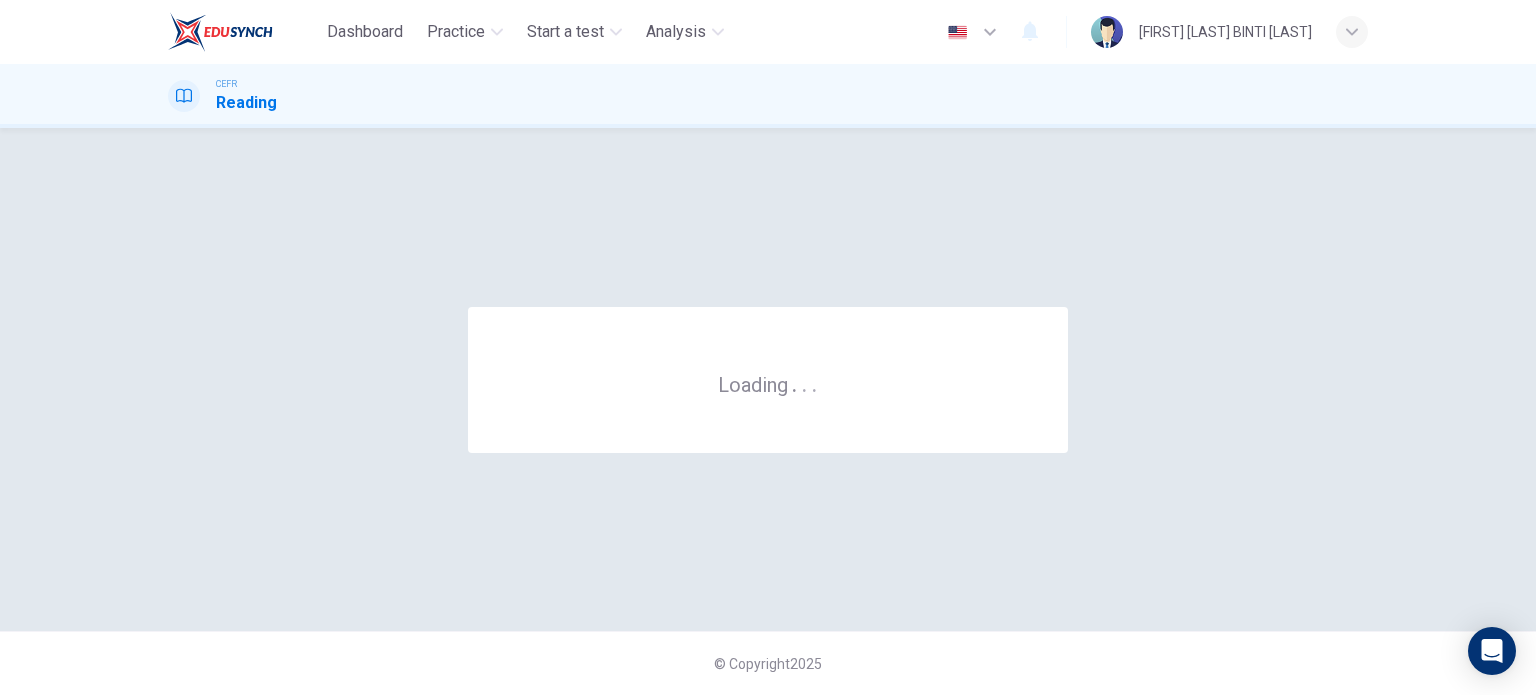 scroll, scrollTop: 0, scrollLeft: 0, axis: both 